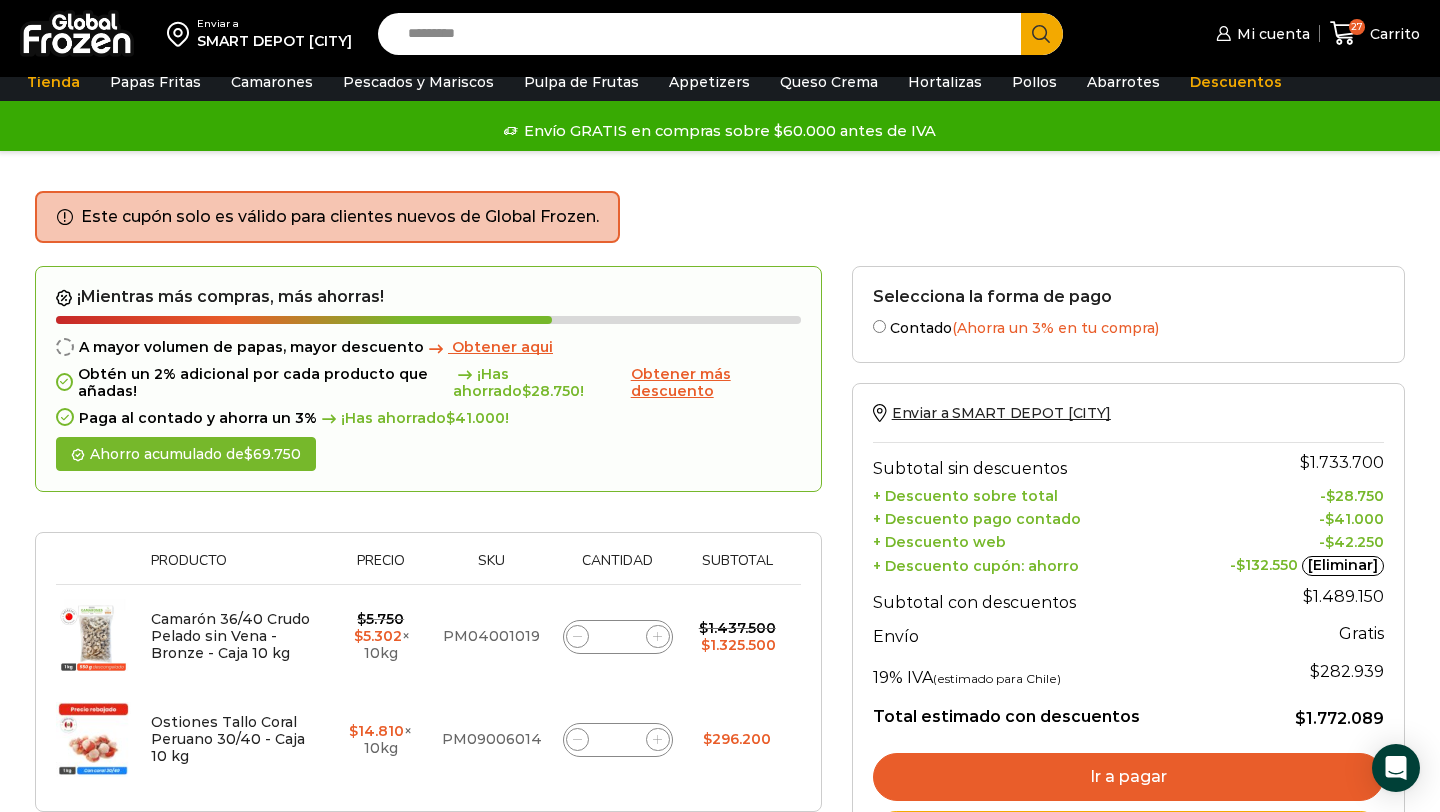 scroll, scrollTop: 67, scrollLeft: 0, axis: vertical 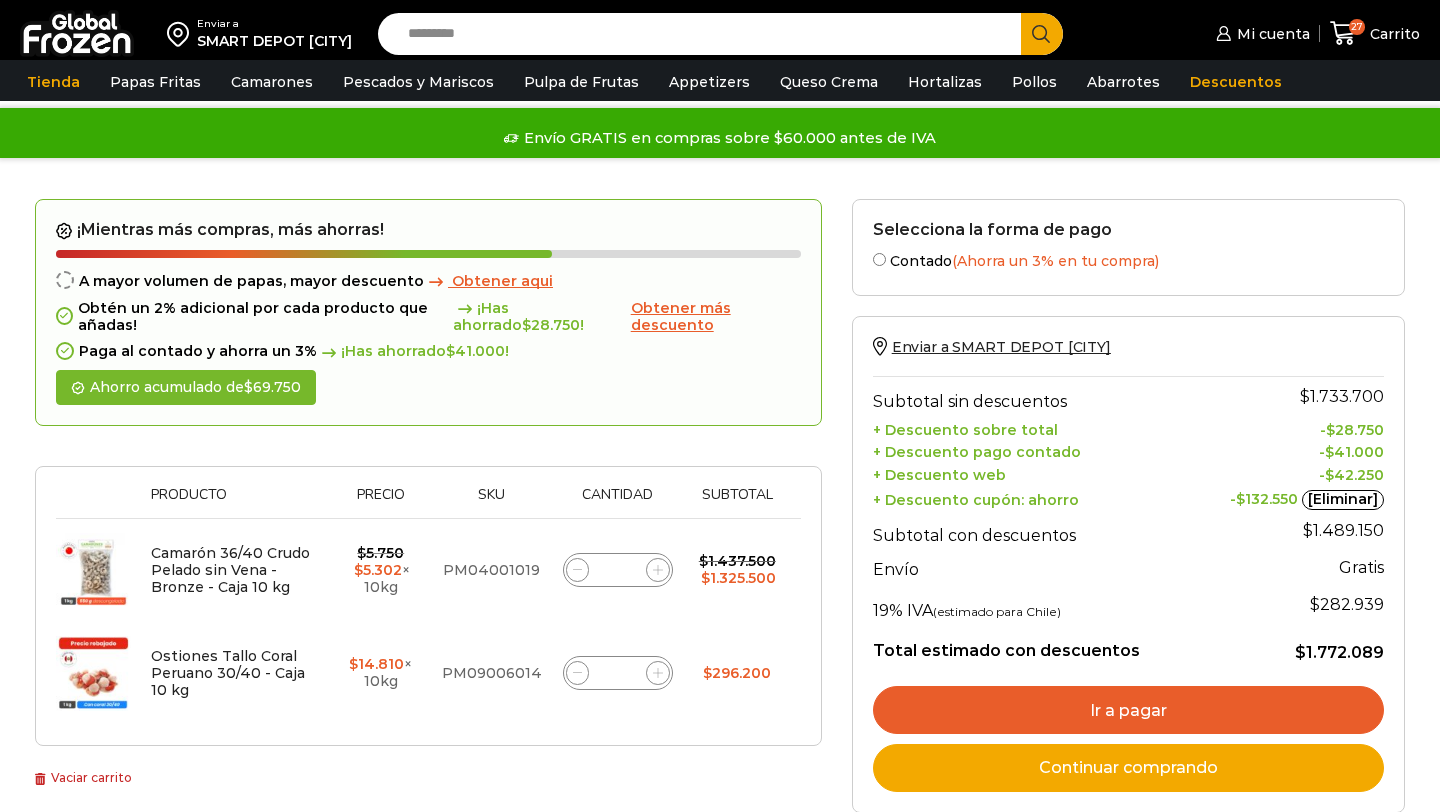 click 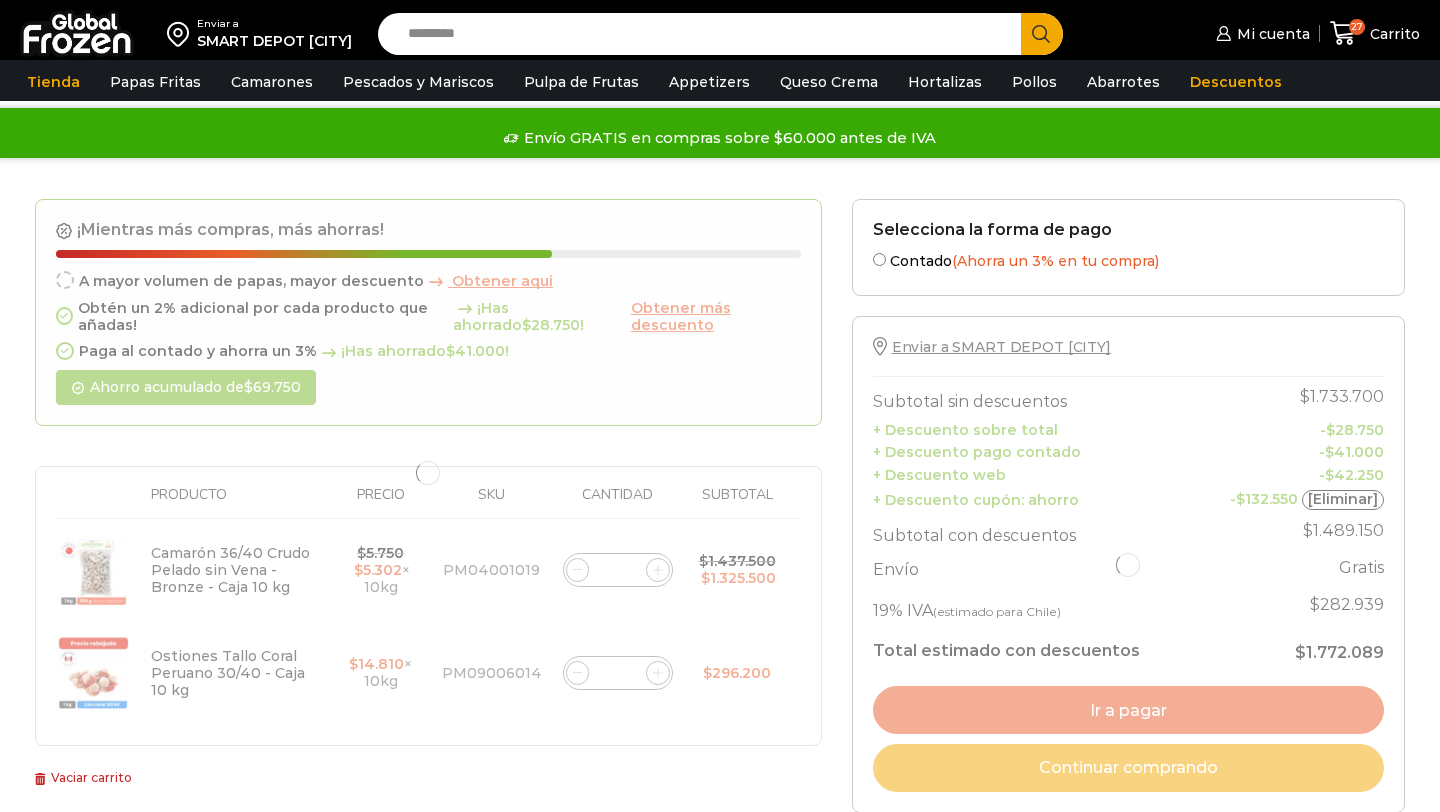click on "¡Mientras más compras, más ahorras!
A mayor volumen de papas, mayor descuento    Obtener aqui
Obtén un 2% adicional por cada producto que añadas!   ¡Has ahorrado  $ 28.750 ! Obtener más descuento
Paga al contado y ahorra un 3%   ¡Has ahorrado  $ 41.000 !
Ahorro acumulado de  $ 69.750
Thumbnail image
Producto
Precio
Sku
Cantidad
Subtotal
Eliminar artículo
Camarón 36/40 Crudo Pelado sin Vena - Bronze - Caja 10 kg
$ 5.750   Original price was: $5.750. $ 5.302 Current price is: $5.302.  × 10kg
PM04001019" at bounding box center [428, 472] 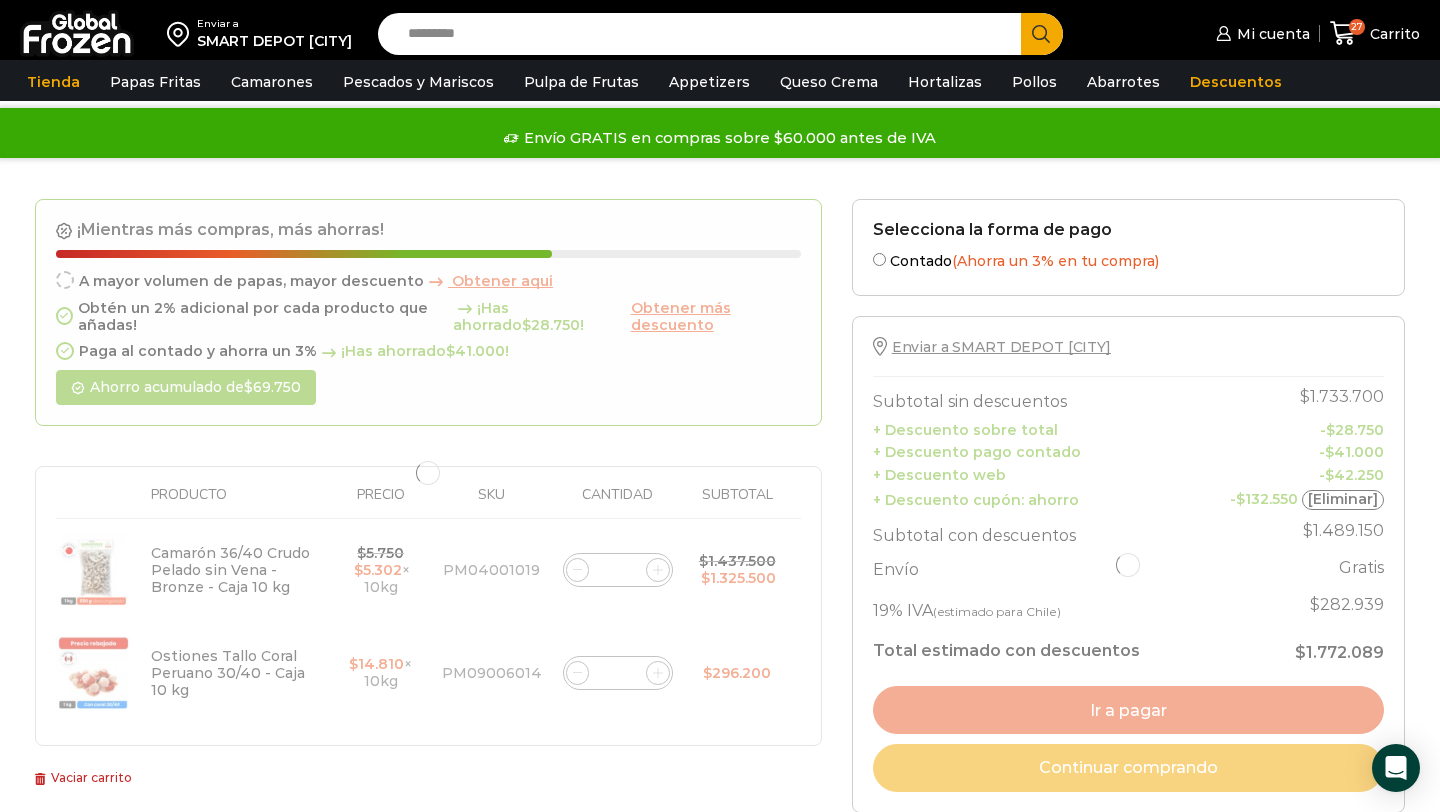 click 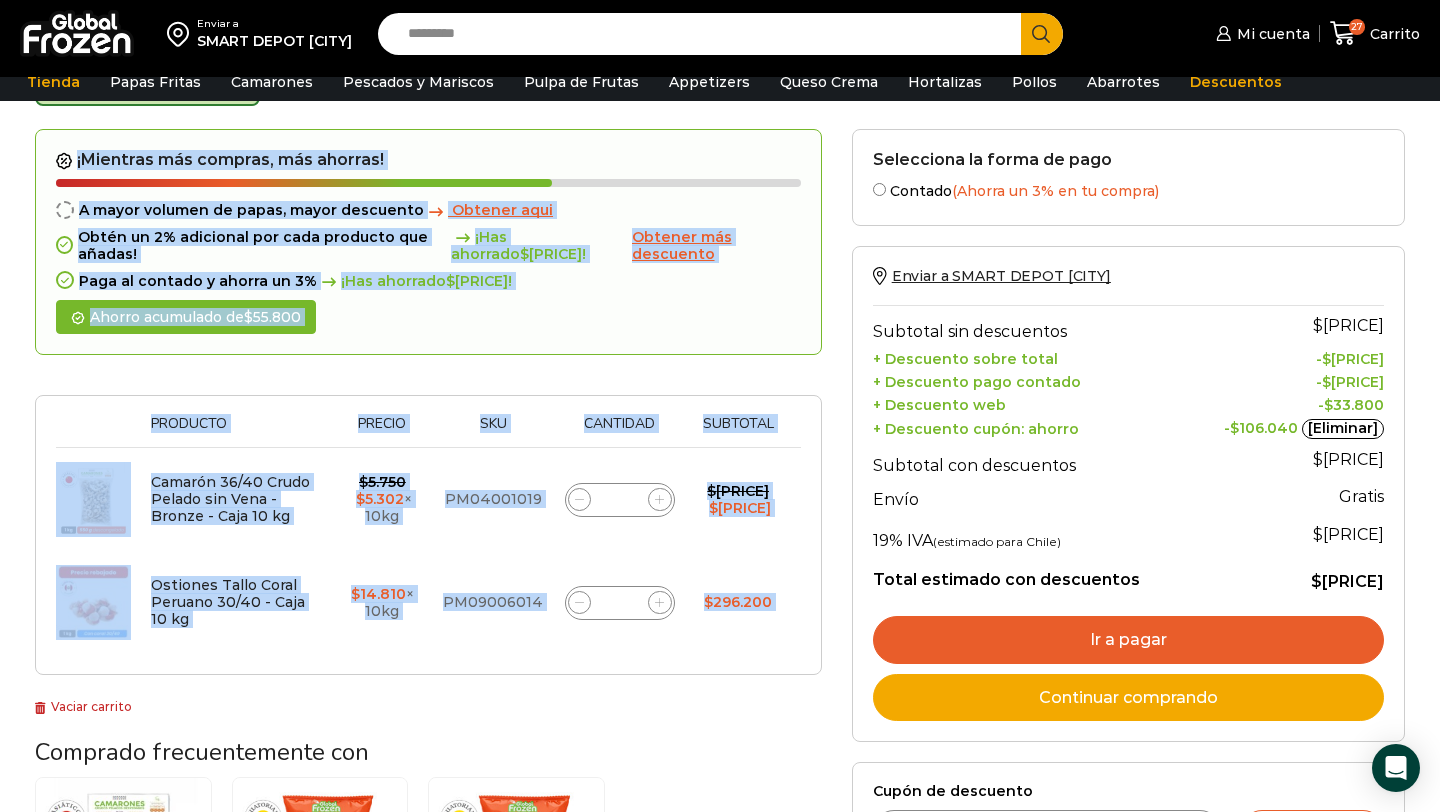 scroll, scrollTop: 139, scrollLeft: 0, axis: vertical 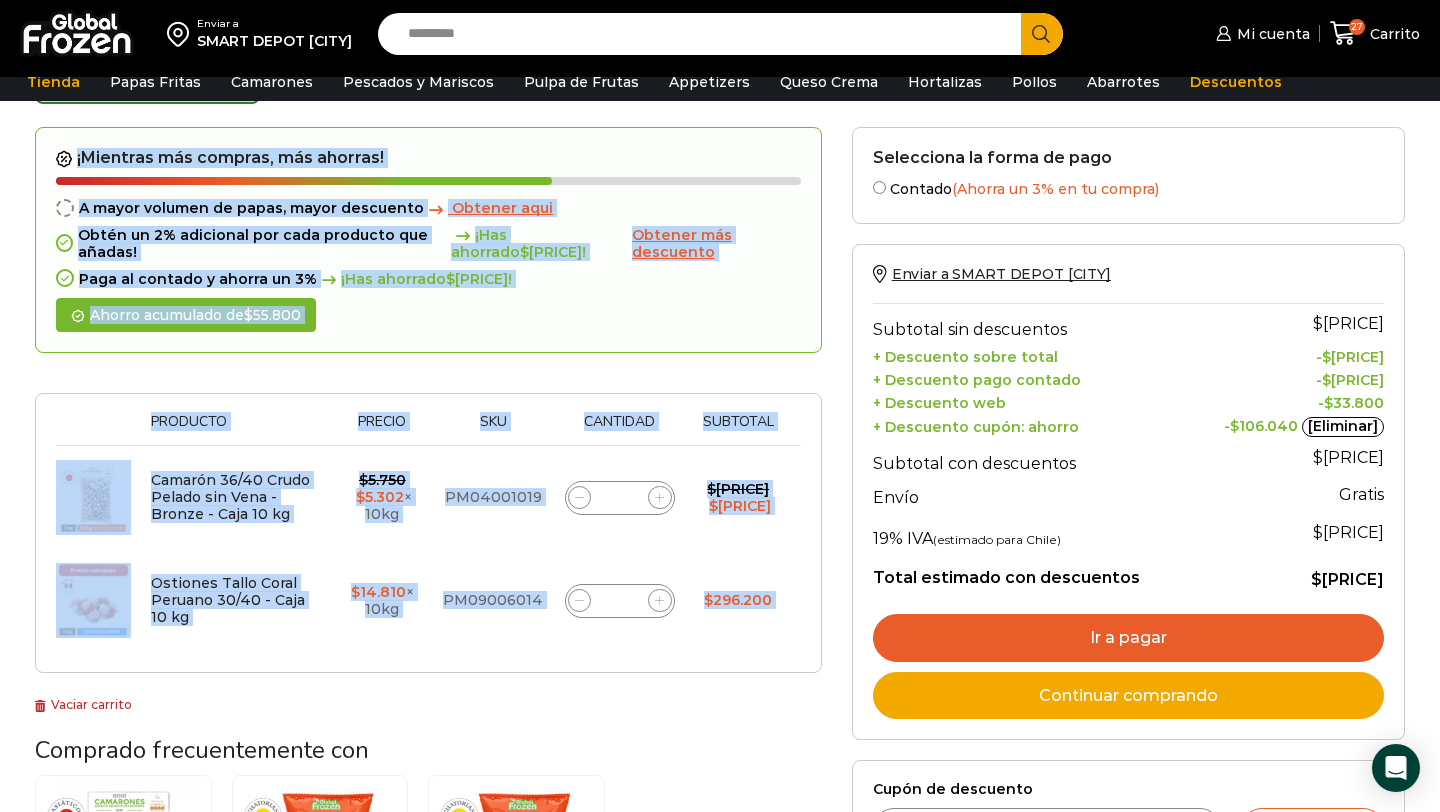click 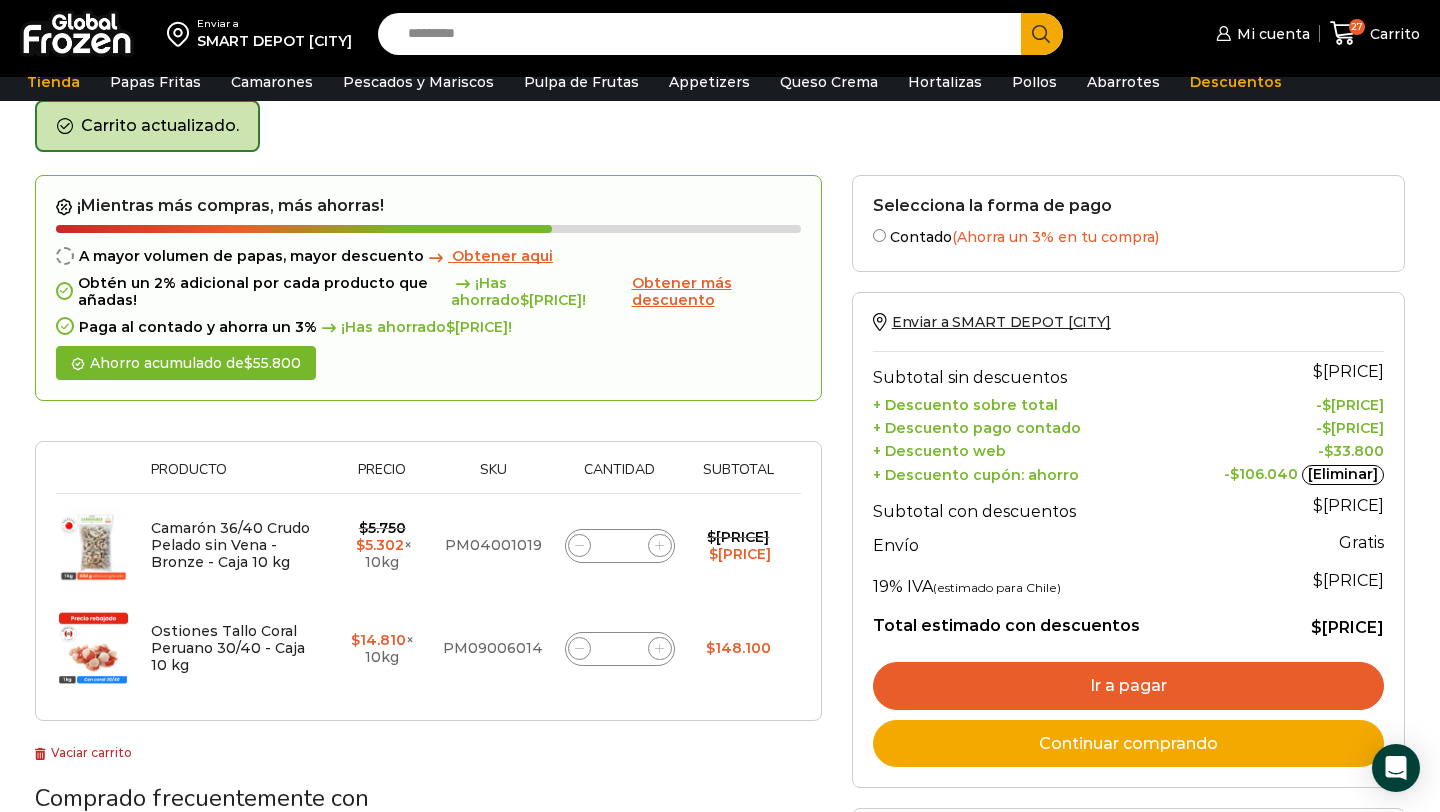 scroll, scrollTop: 91, scrollLeft: 0, axis: vertical 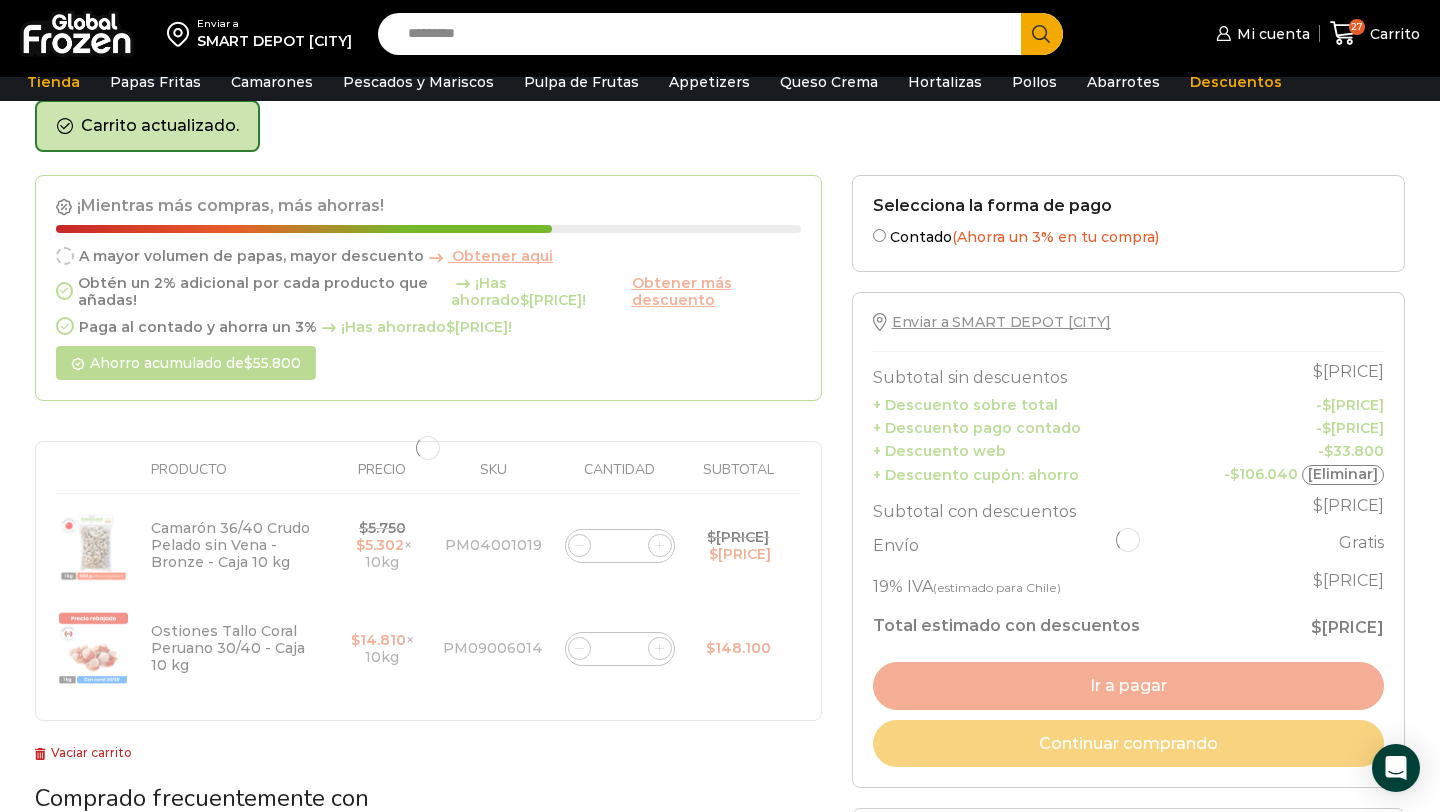 click 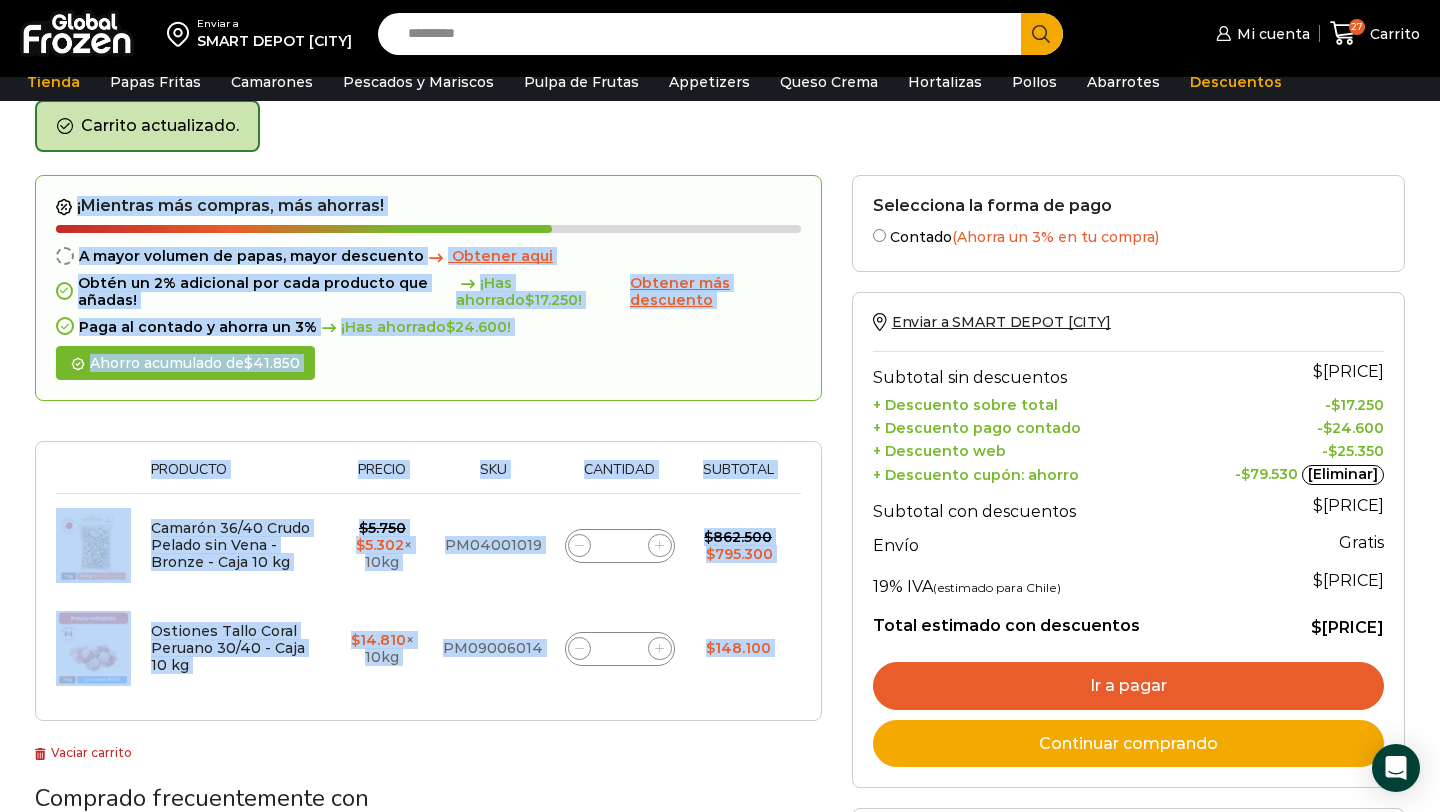 click 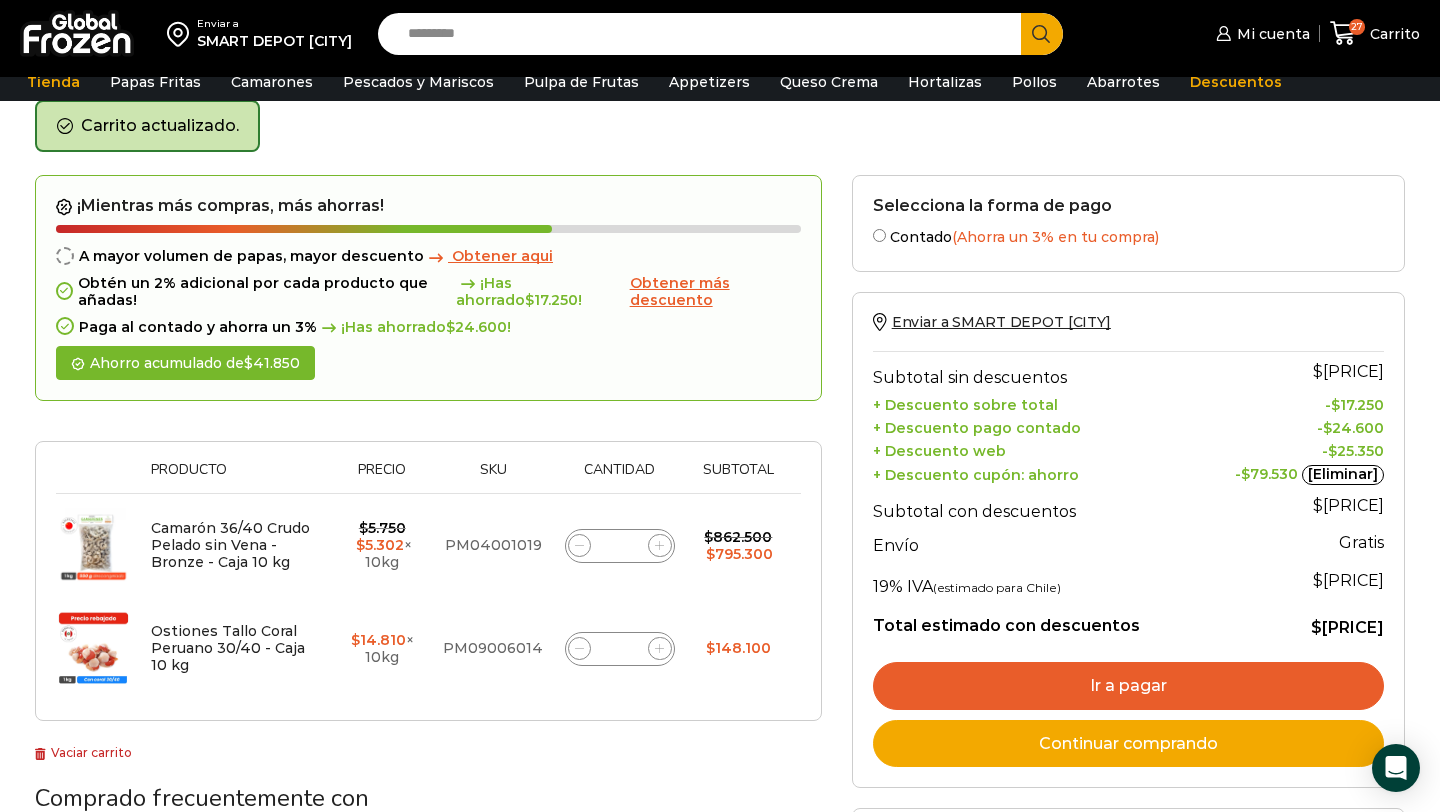 click 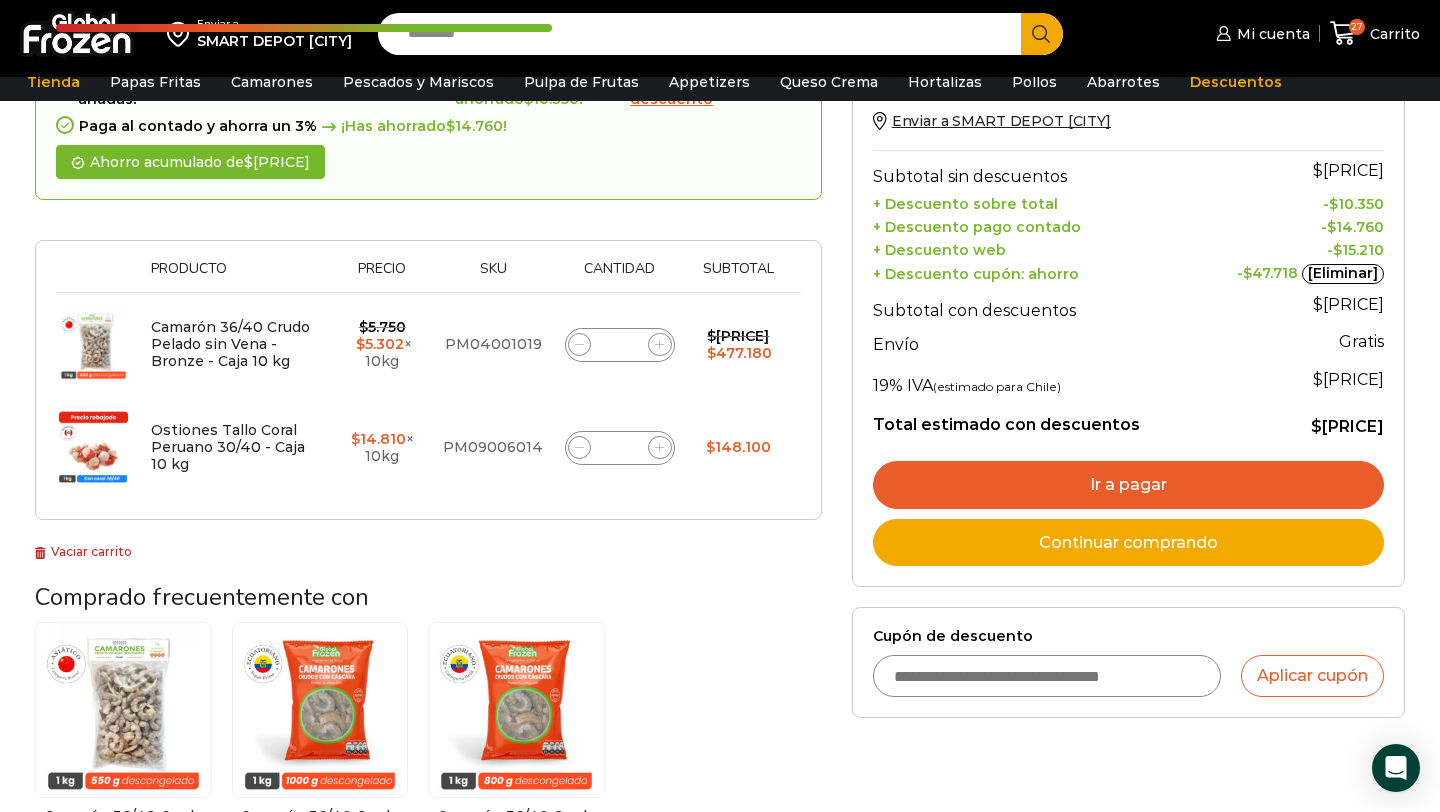 scroll, scrollTop: 294, scrollLeft: 0, axis: vertical 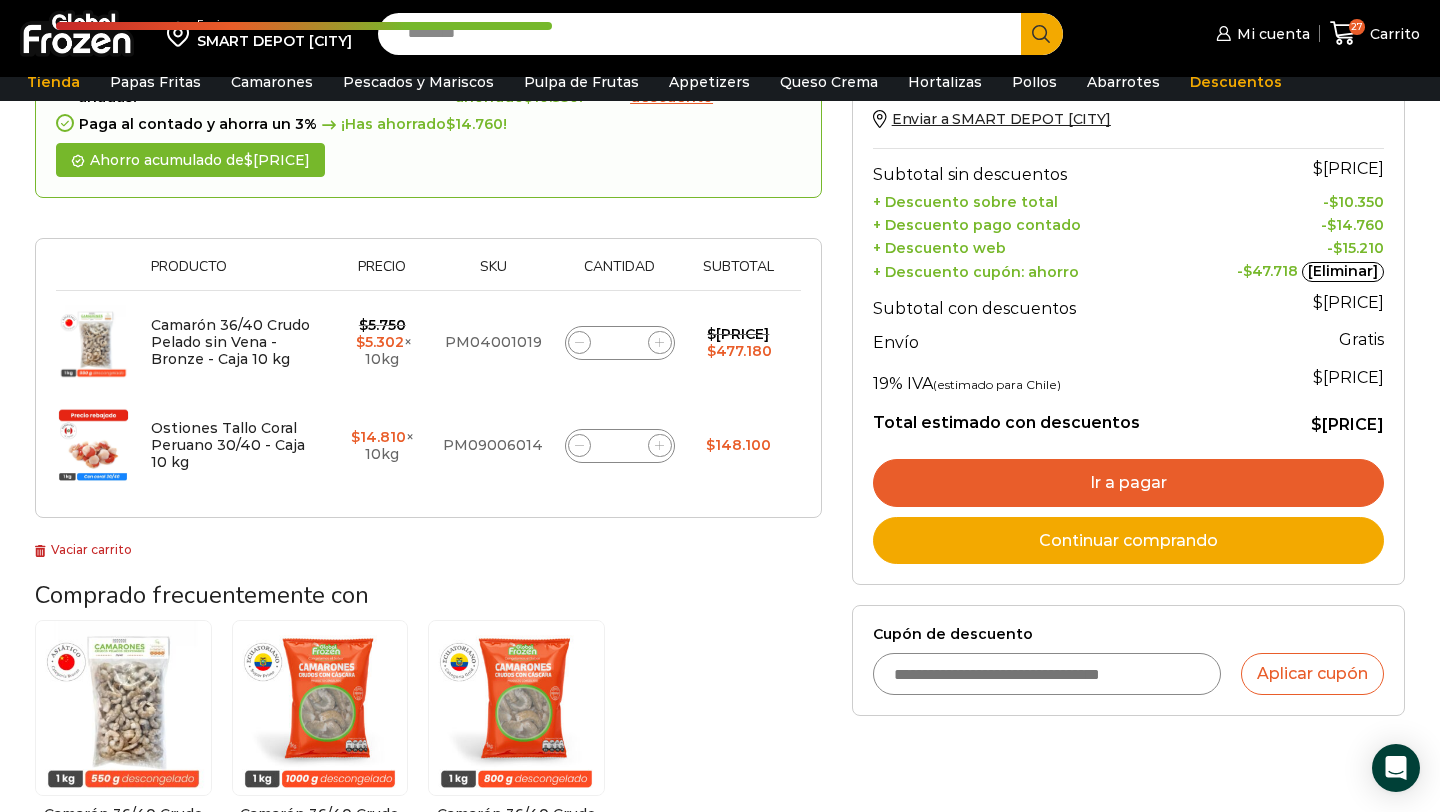 click on "Cupón de descuento" at bounding box center (1047, 674) 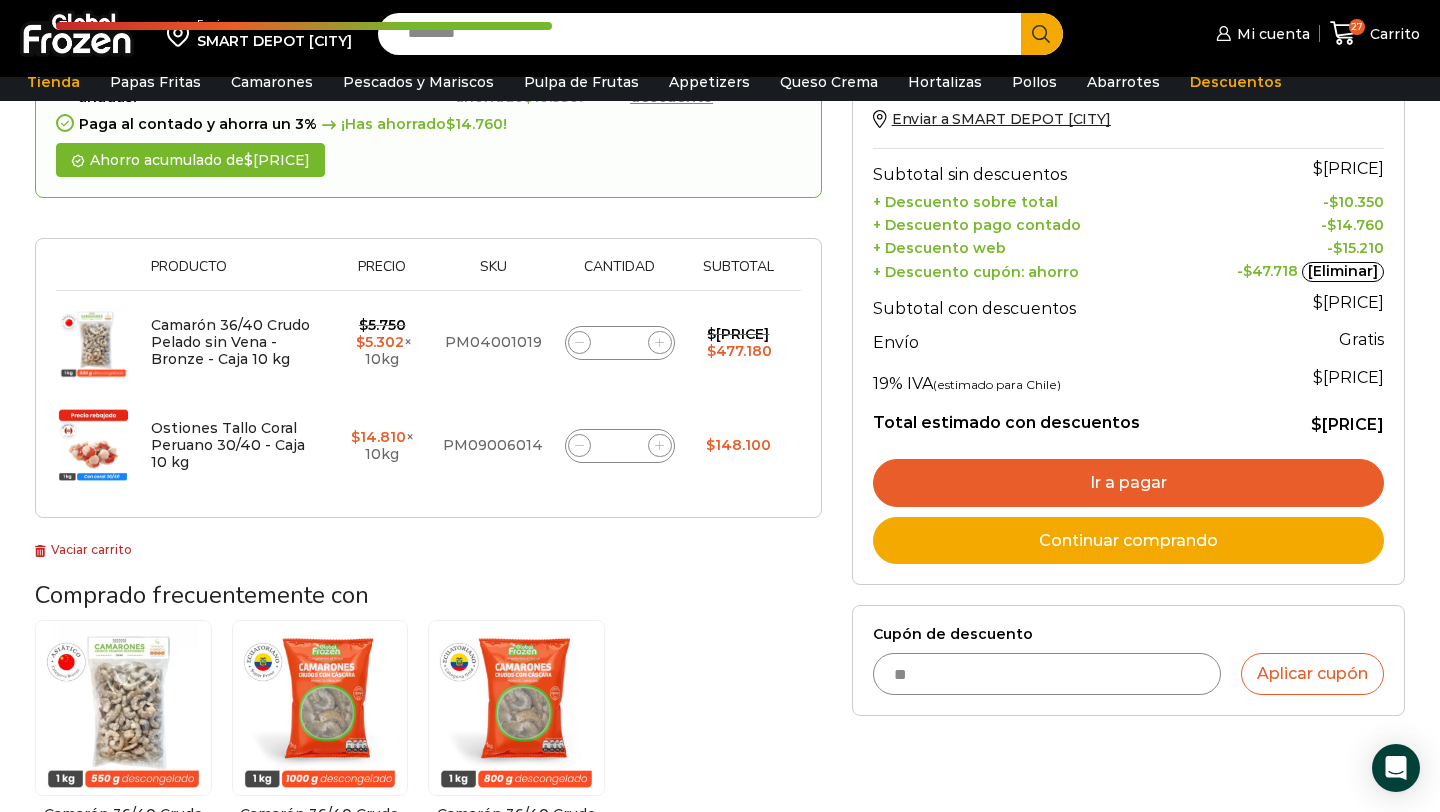 type on "*" 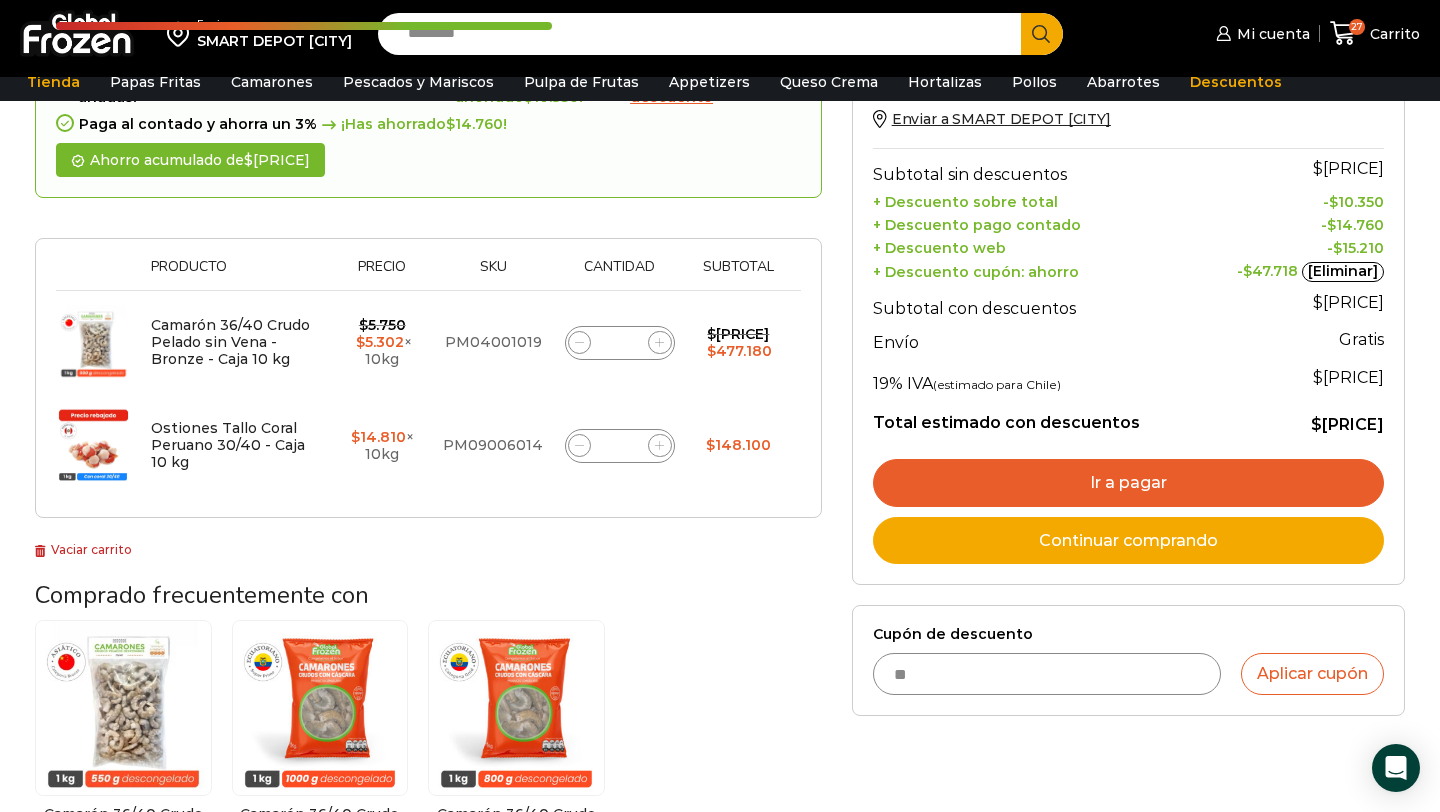 type on "*" 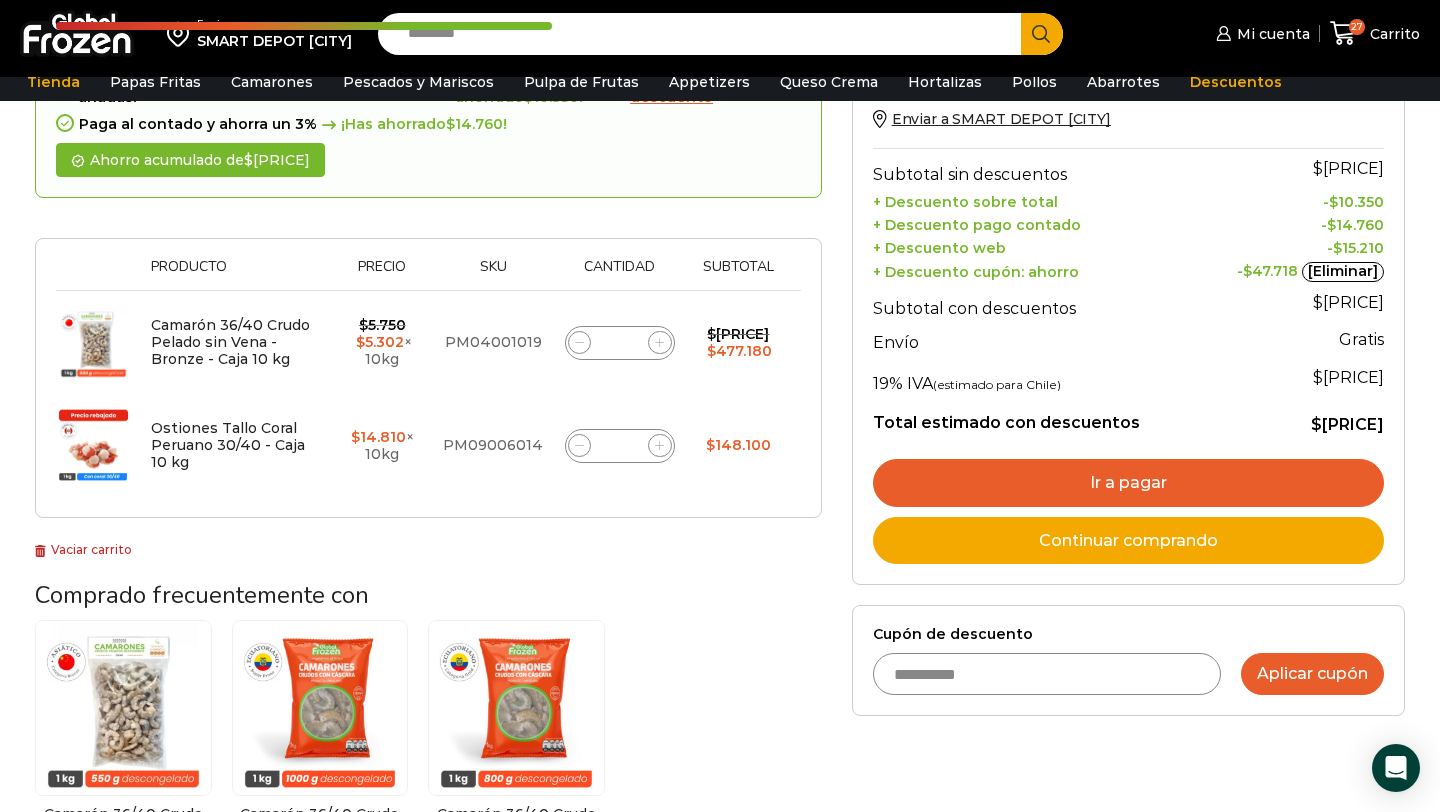 type on "**********" 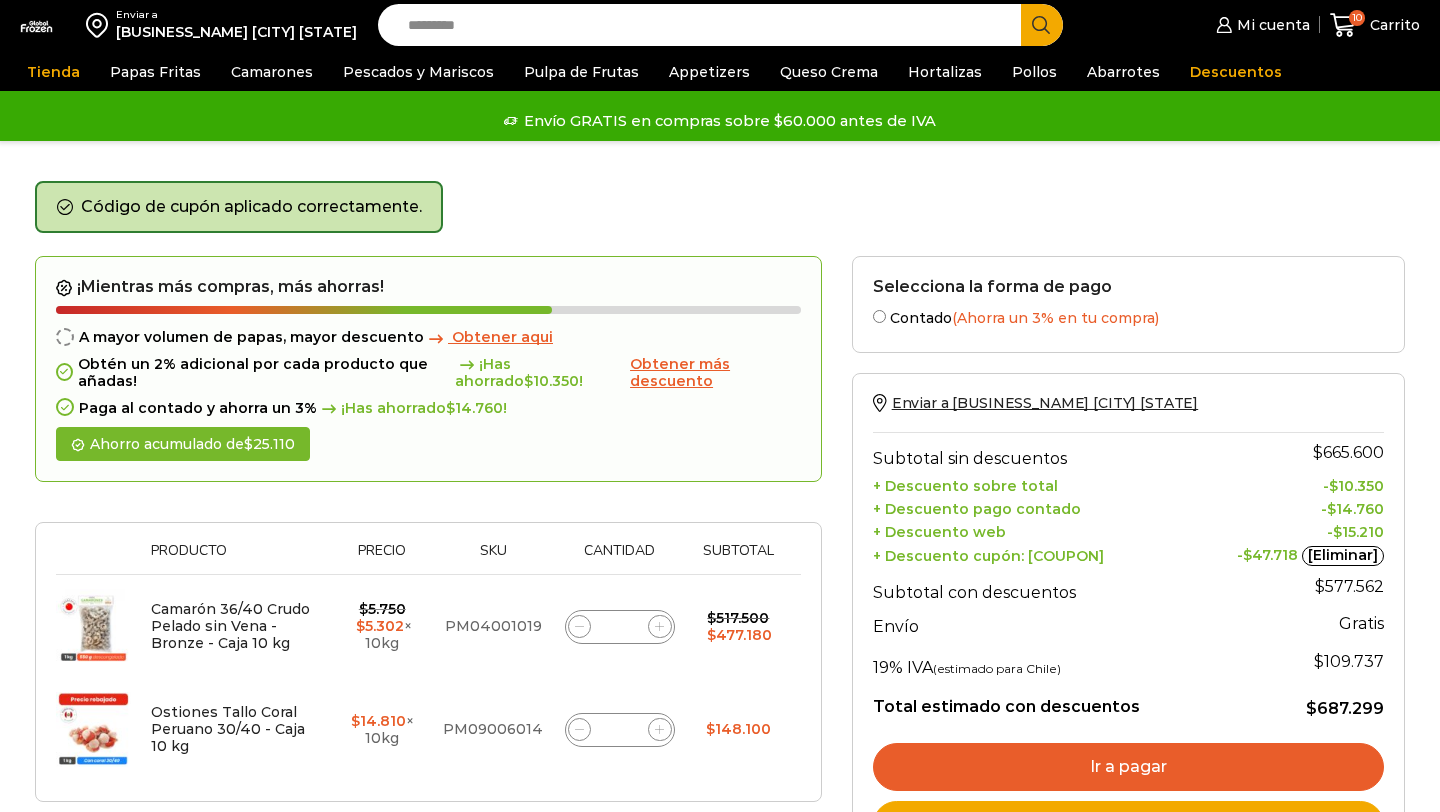 scroll, scrollTop: 0, scrollLeft: 0, axis: both 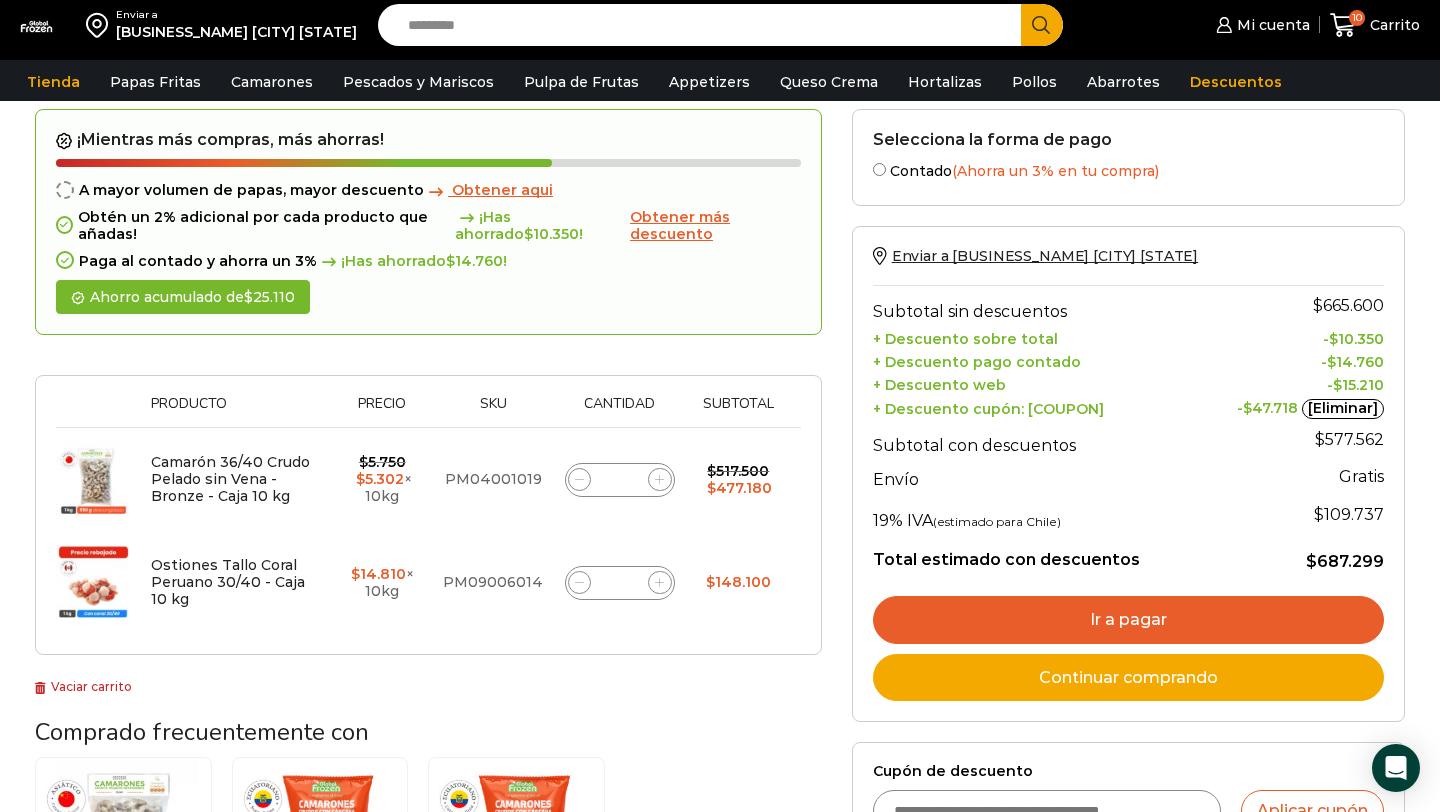 click 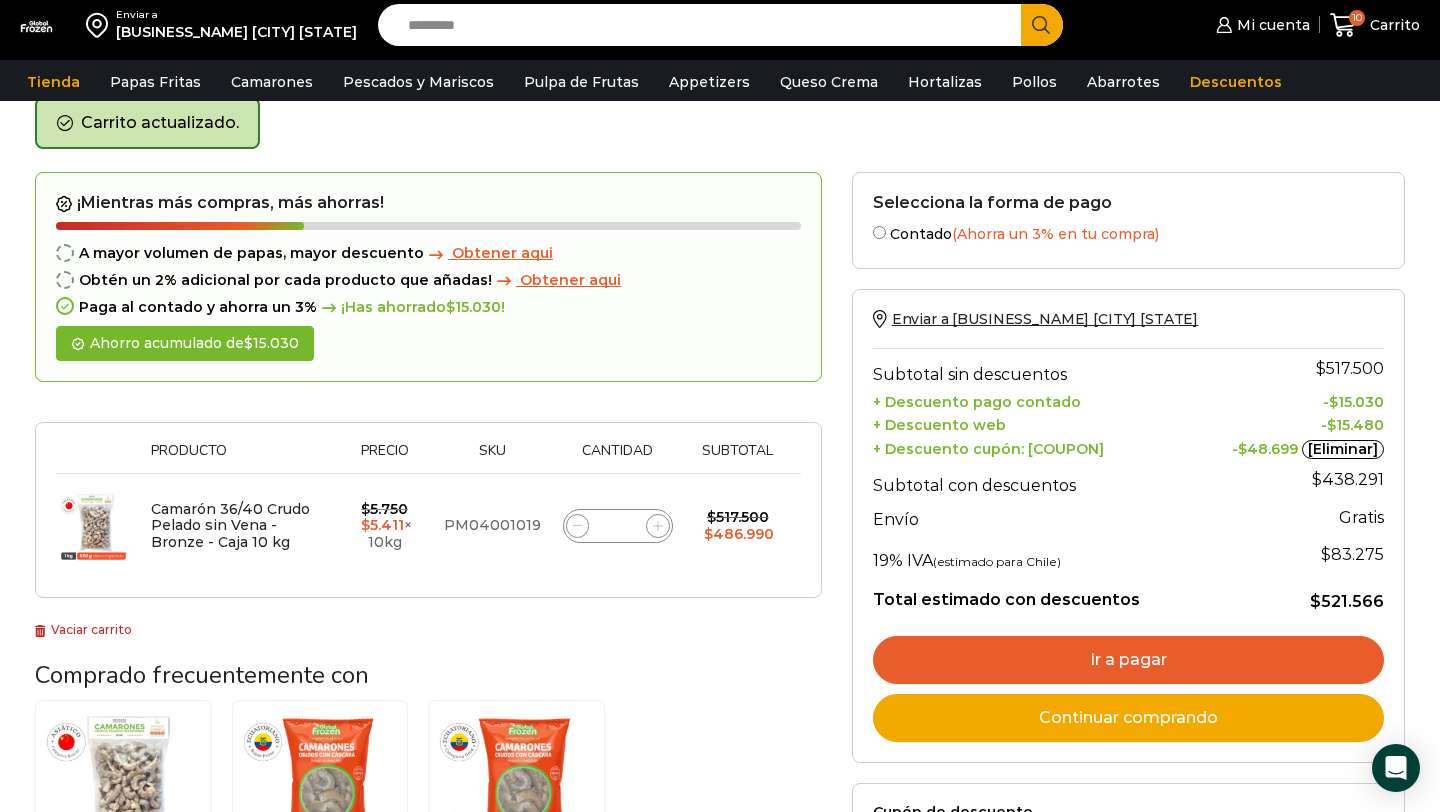 scroll, scrollTop: 91, scrollLeft: 0, axis: vertical 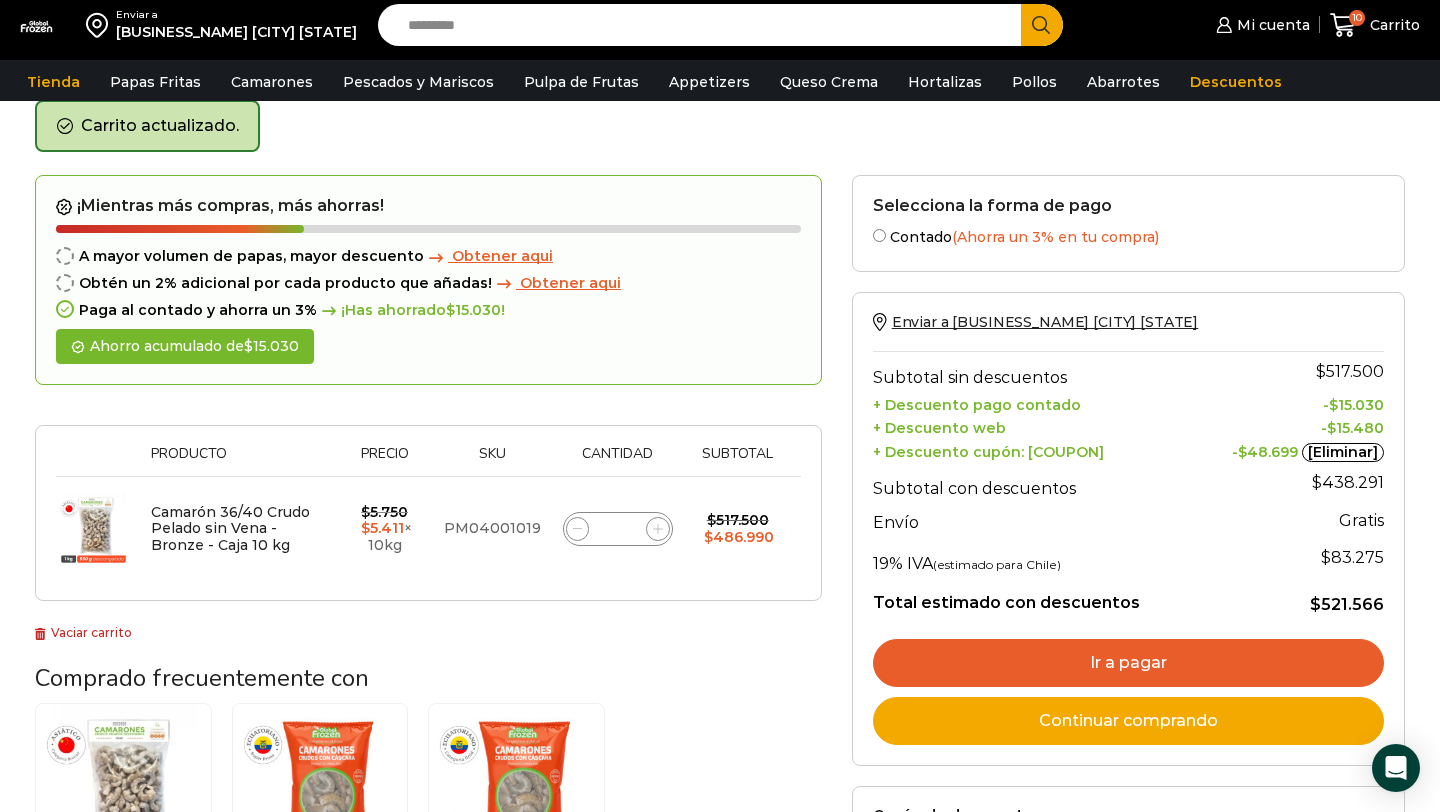 click 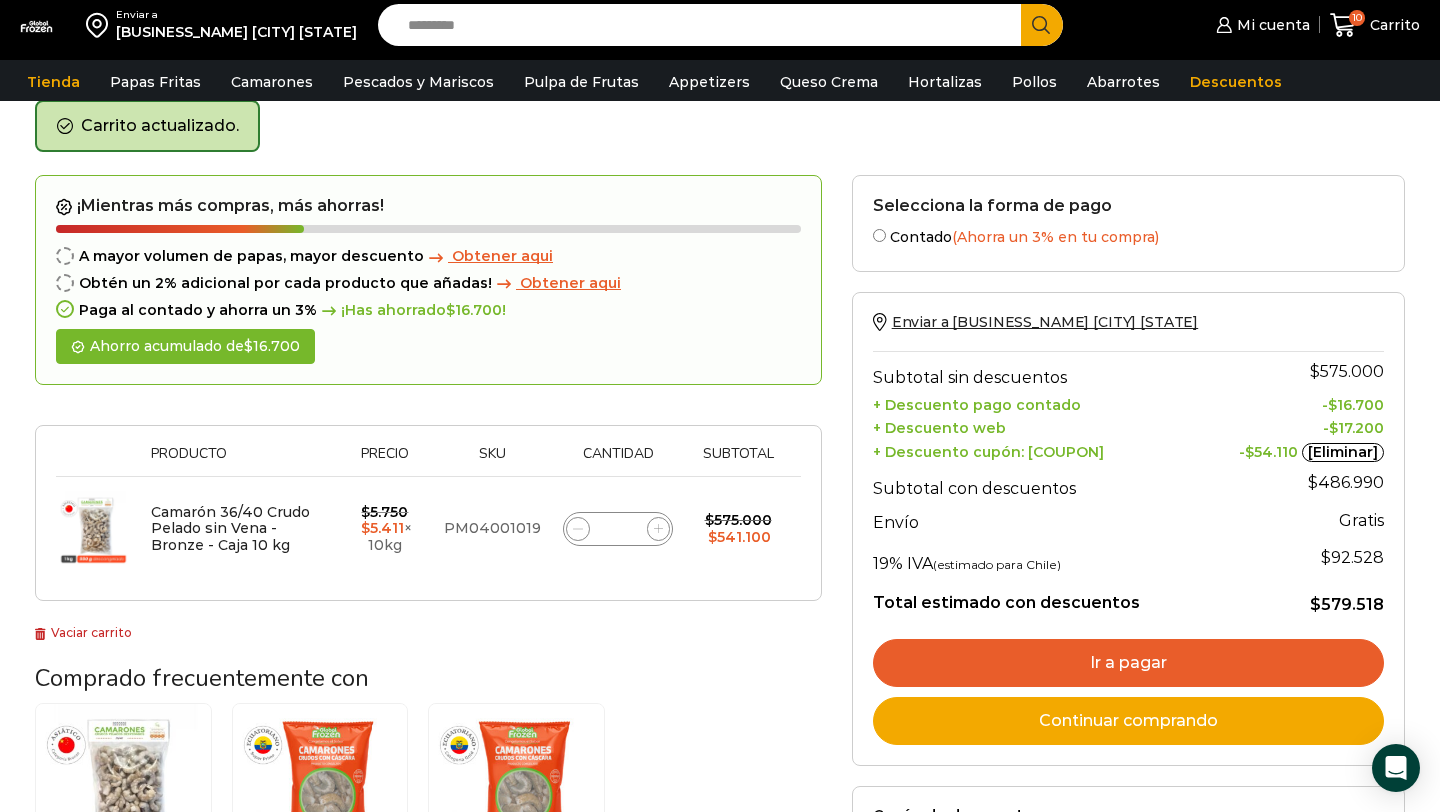 click on "Ir a pagar" at bounding box center (1128, 663) 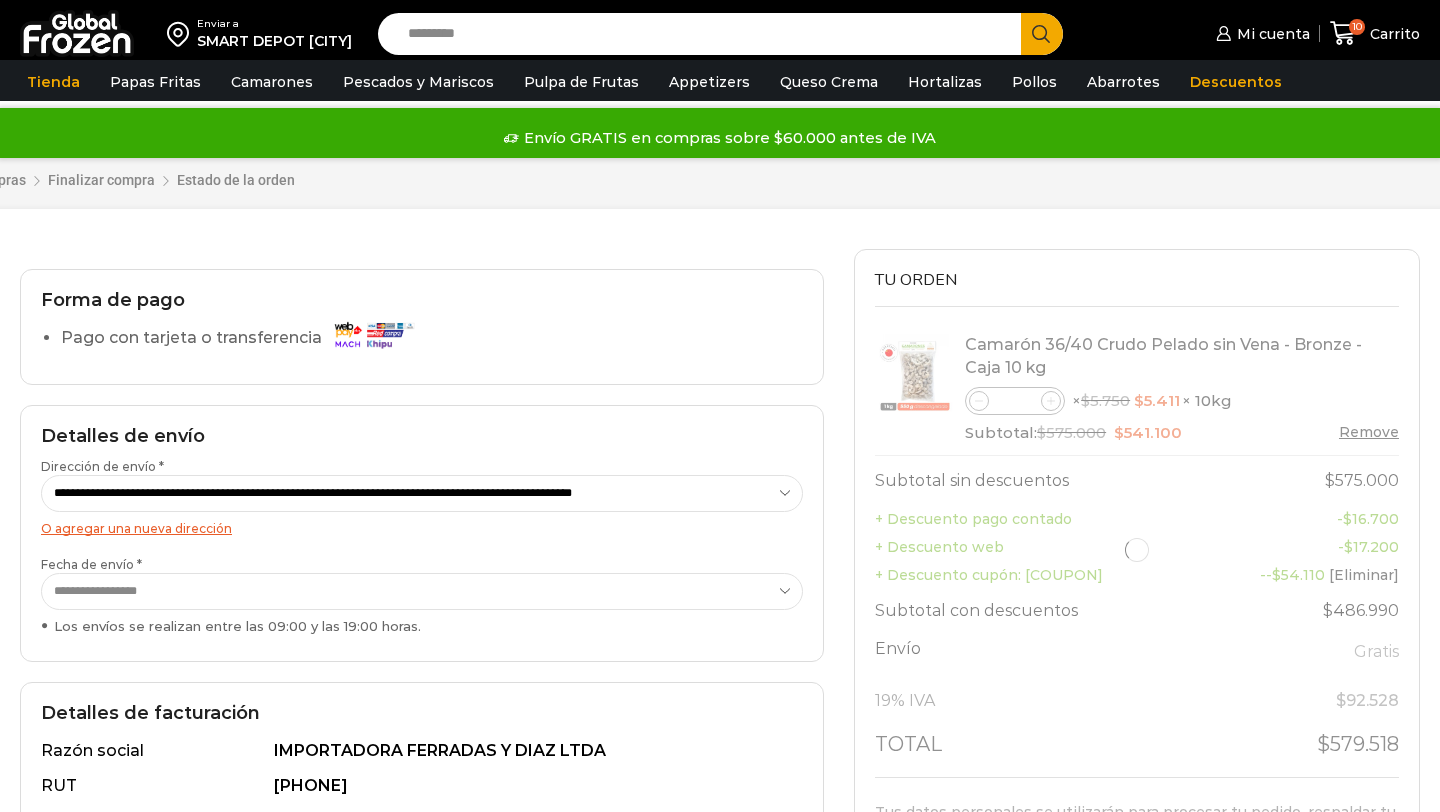 scroll, scrollTop: 0, scrollLeft: 0, axis: both 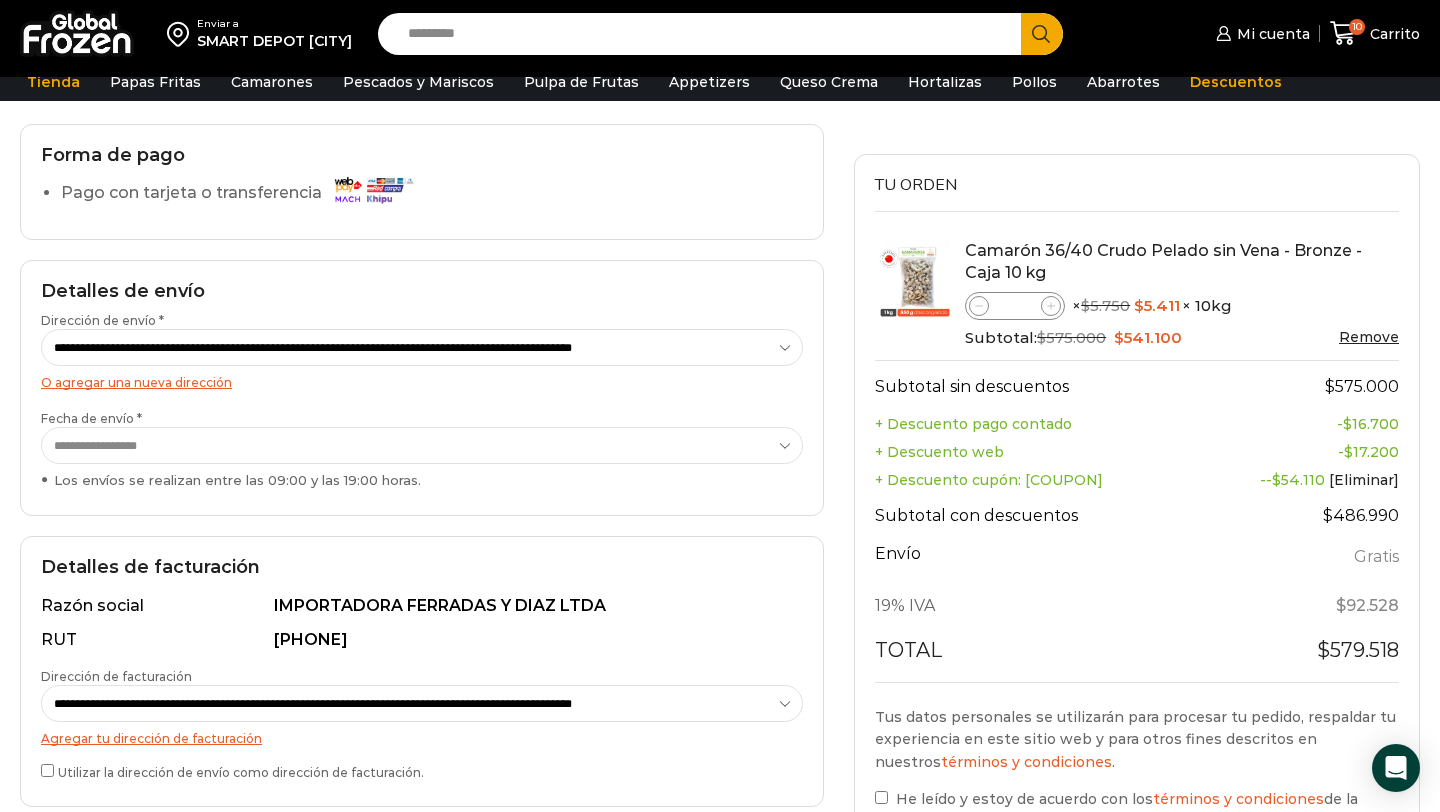 click on "Pago con tarjeta o transferencia" at bounding box center [242, 193] 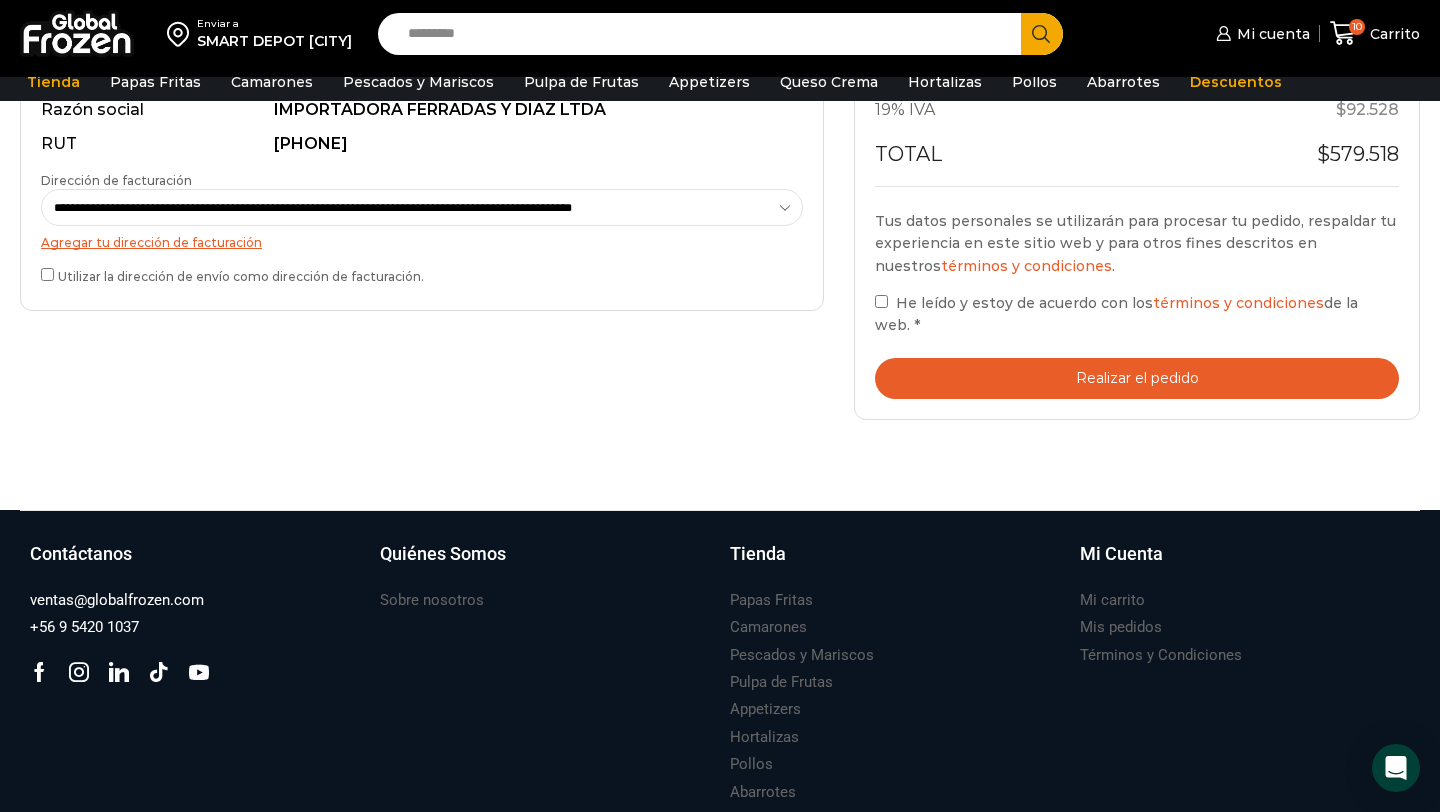 scroll, scrollTop: 632, scrollLeft: 0, axis: vertical 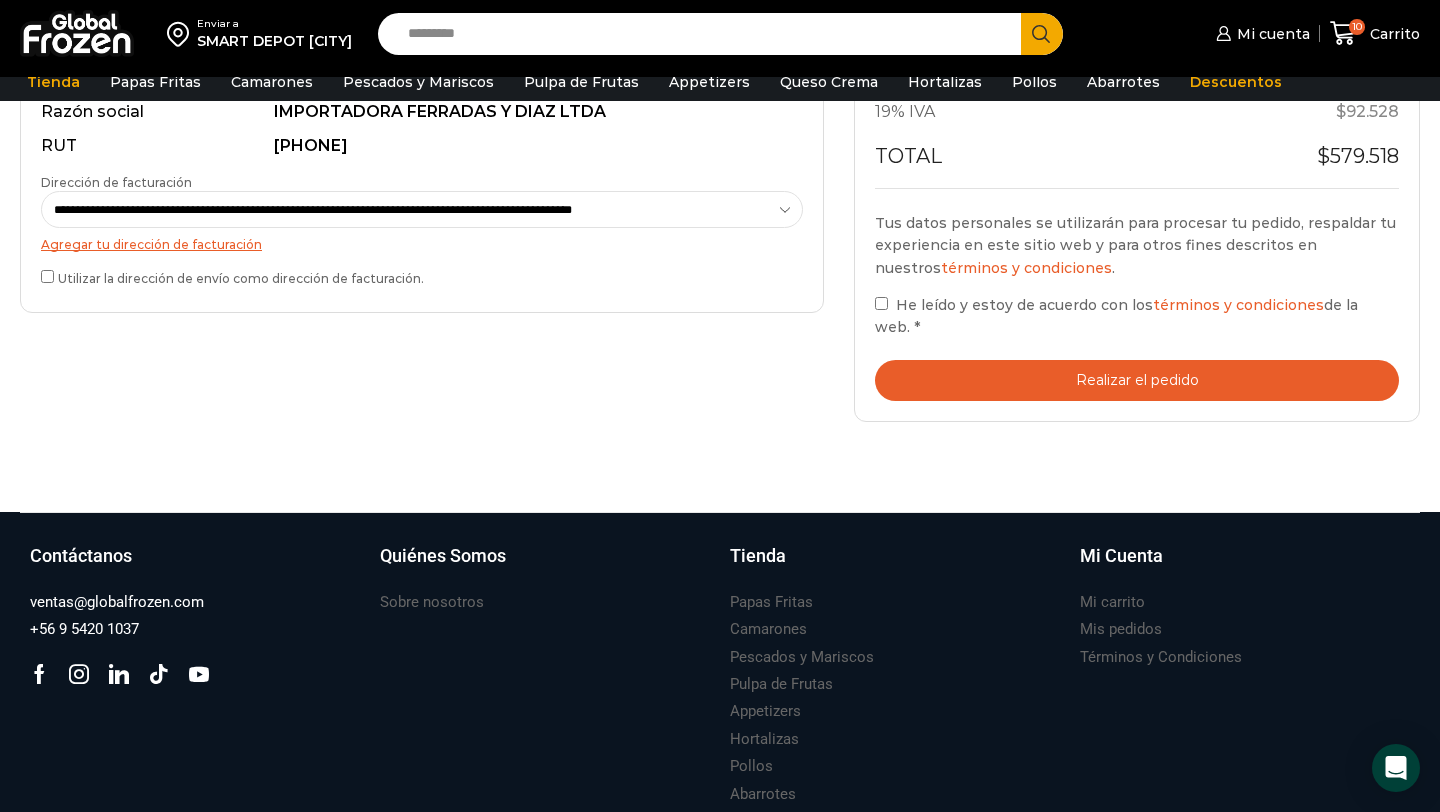 click on "He leído y estoy de acuerdo con los  términos y condiciones  de la web.   *" at bounding box center [1137, 316] 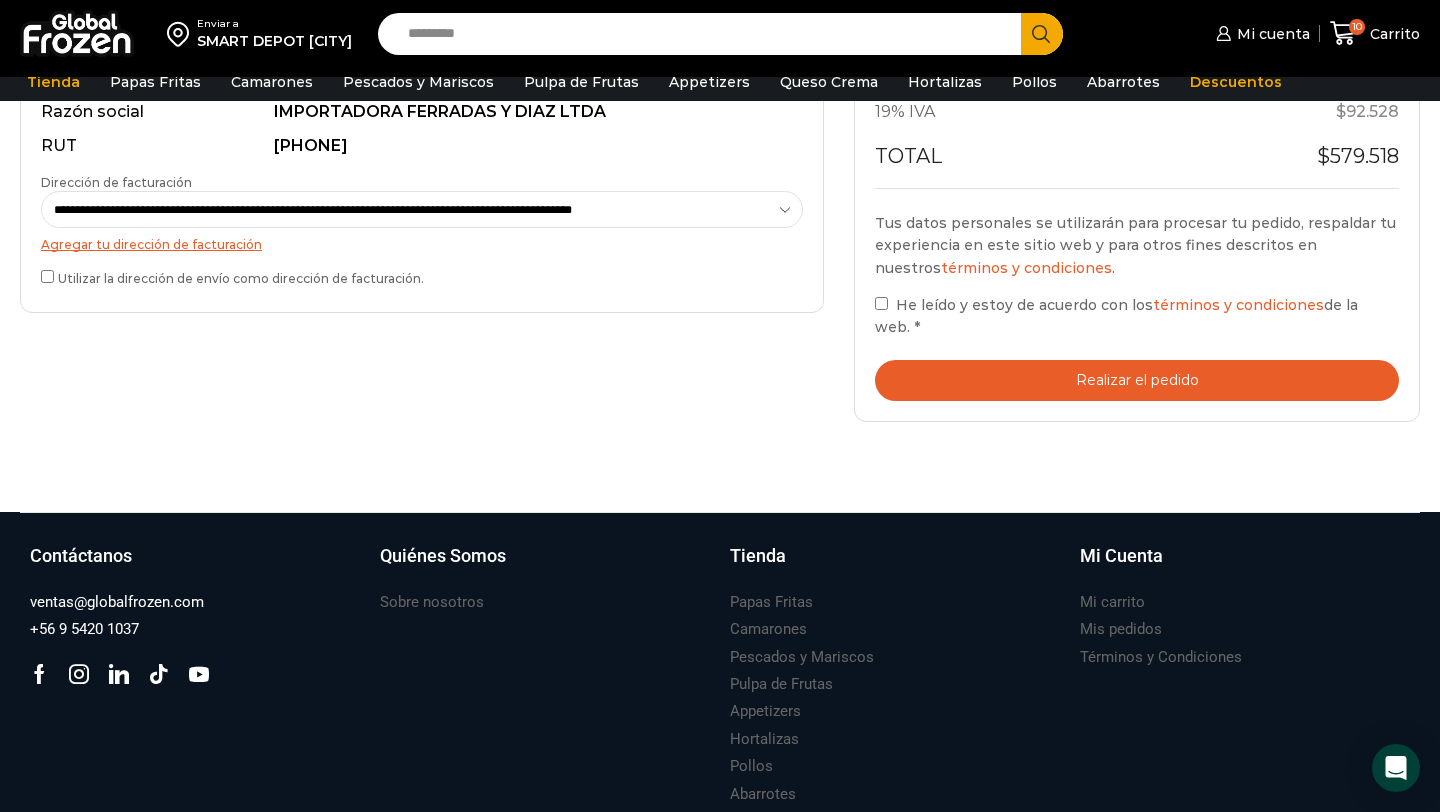 click on "Realizar el pedido" at bounding box center [1137, 380] 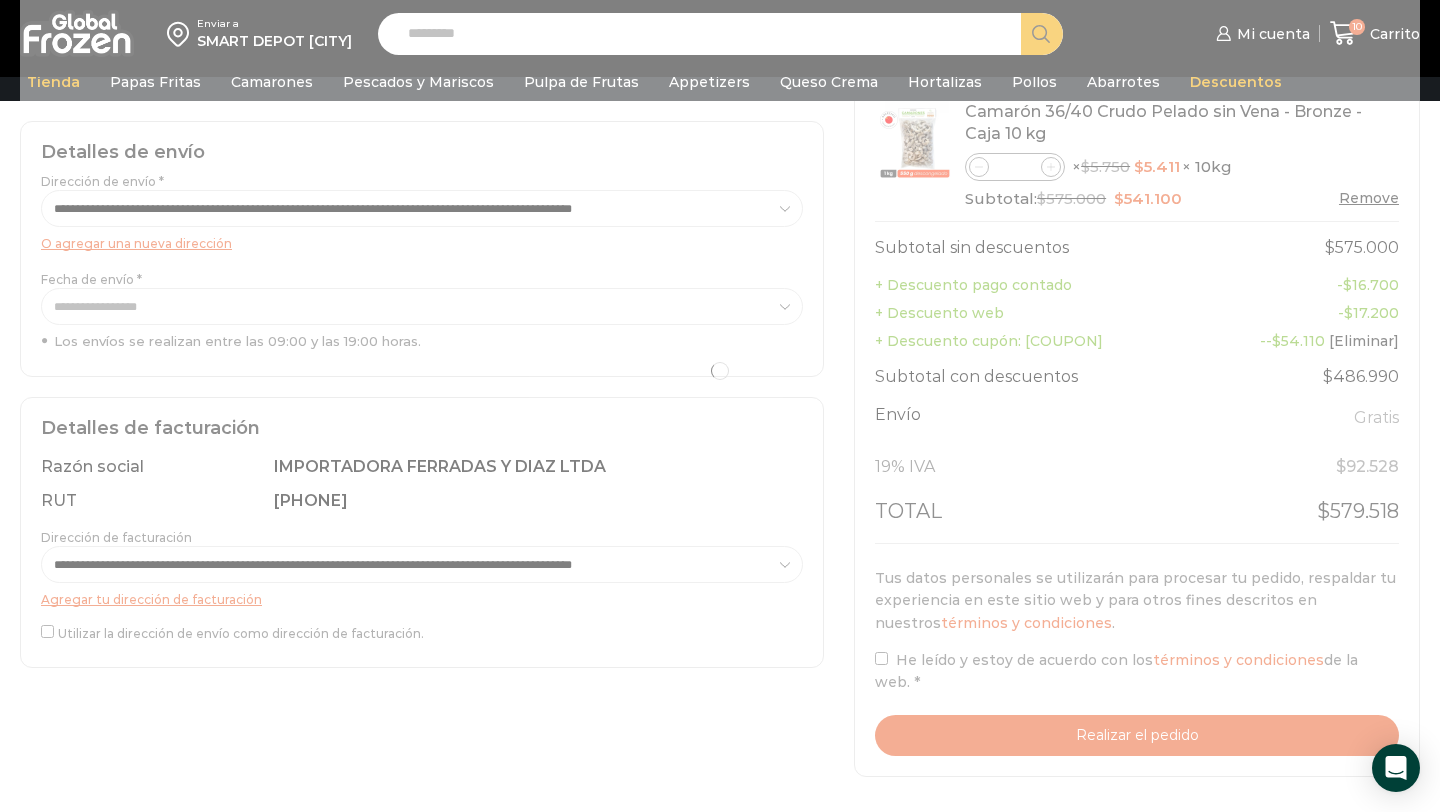 scroll, scrollTop: 275, scrollLeft: 0, axis: vertical 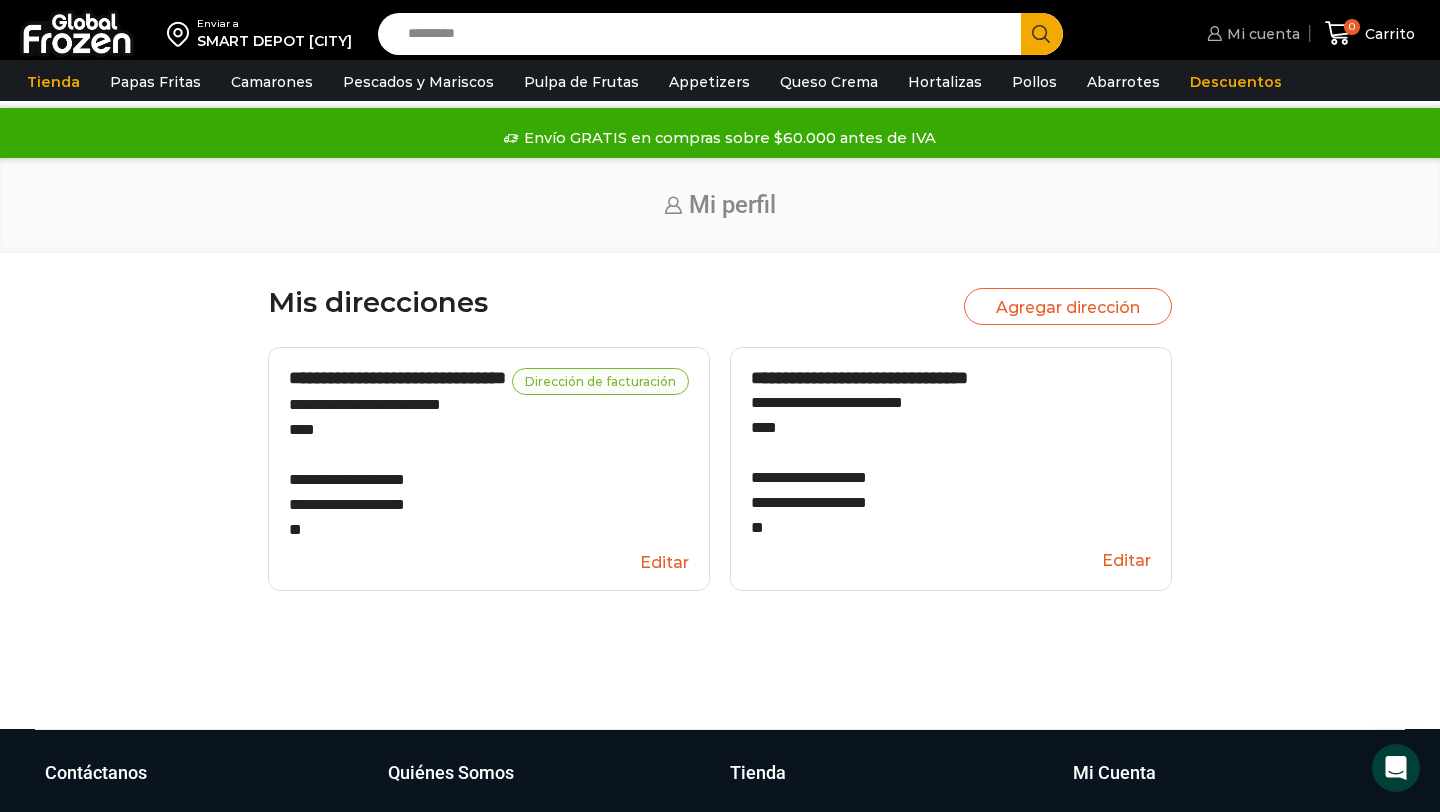 click on "Mi cuenta" at bounding box center (1261, 34) 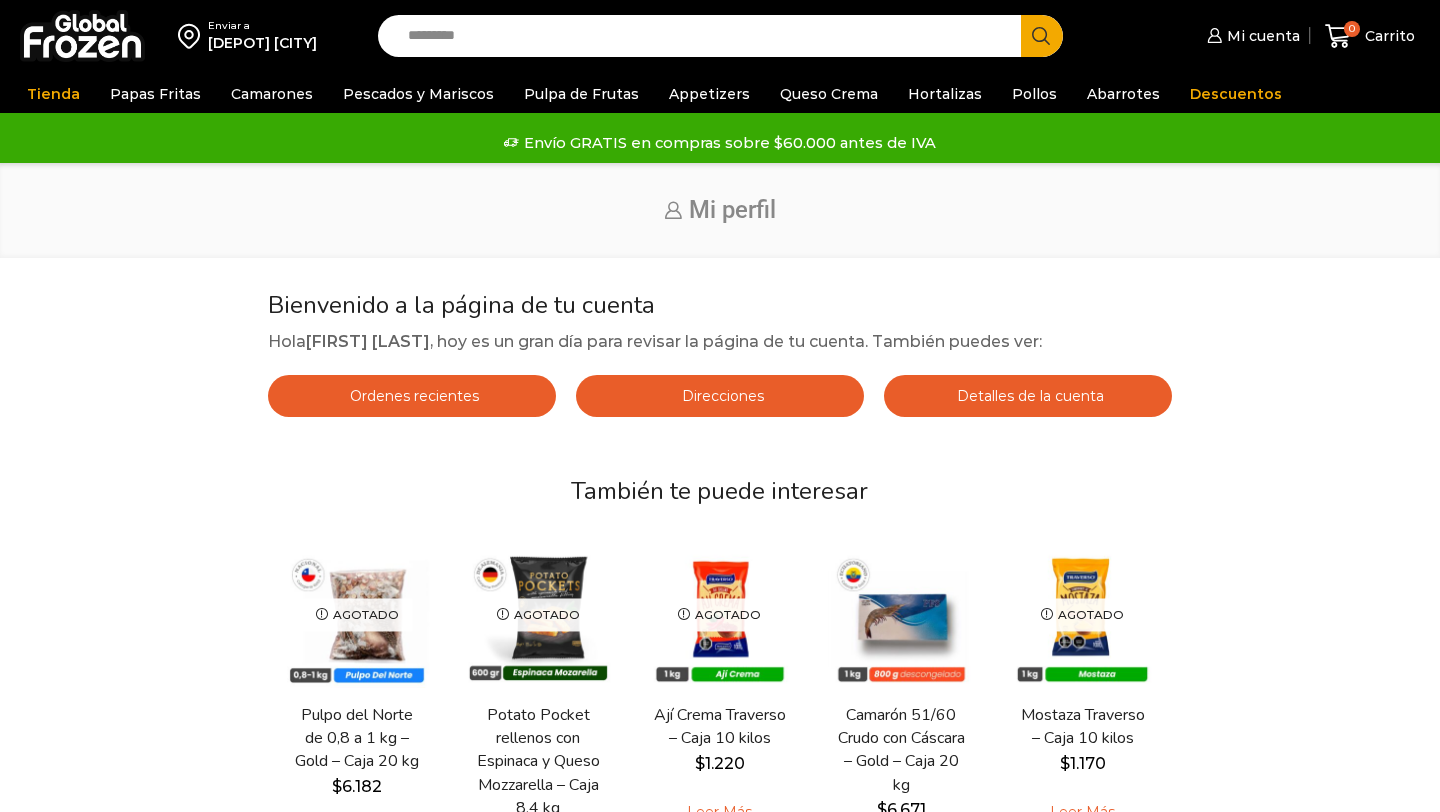 scroll, scrollTop: 0, scrollLeft: 0, axis: both 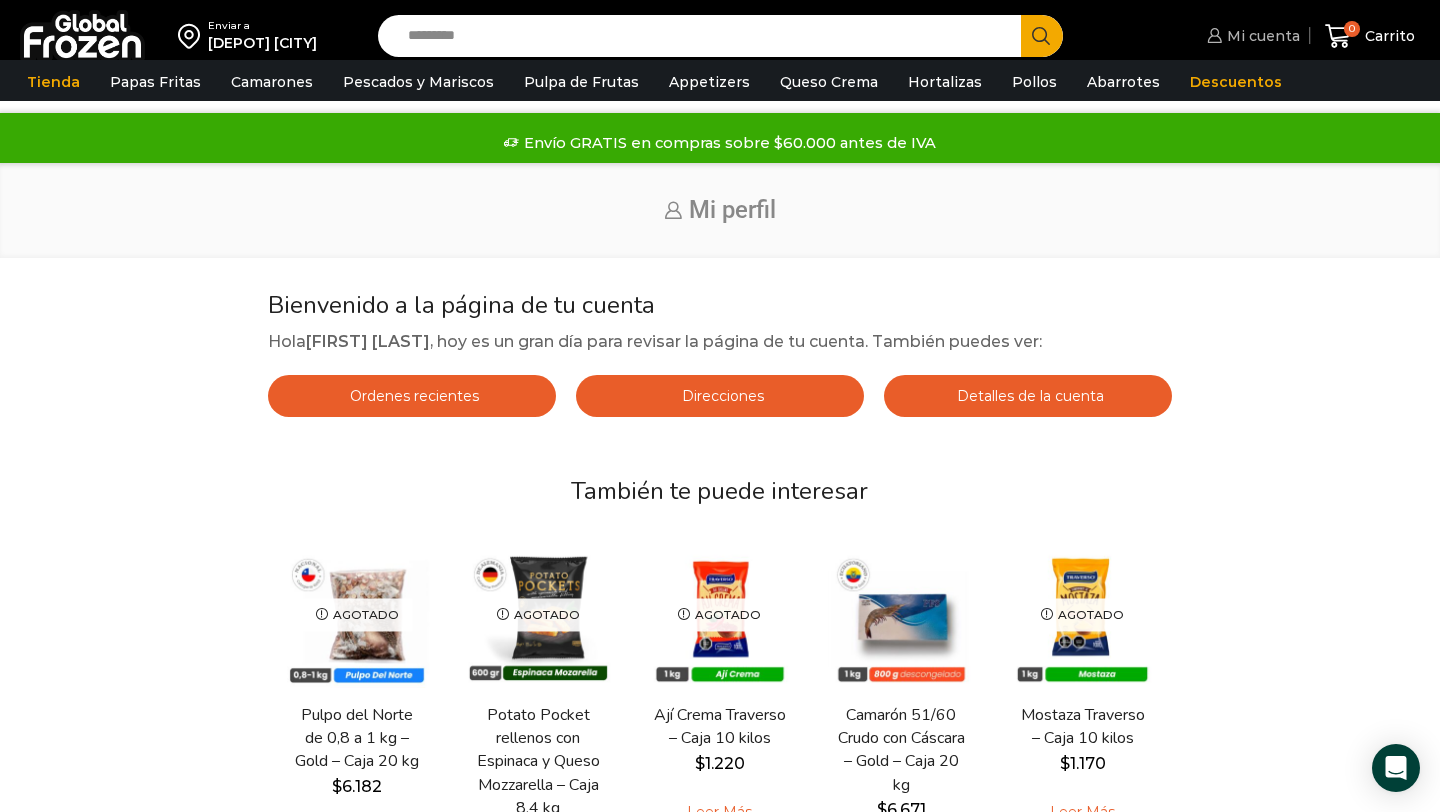 click on "Mi cuenta" at bounding box center (1261, 36) 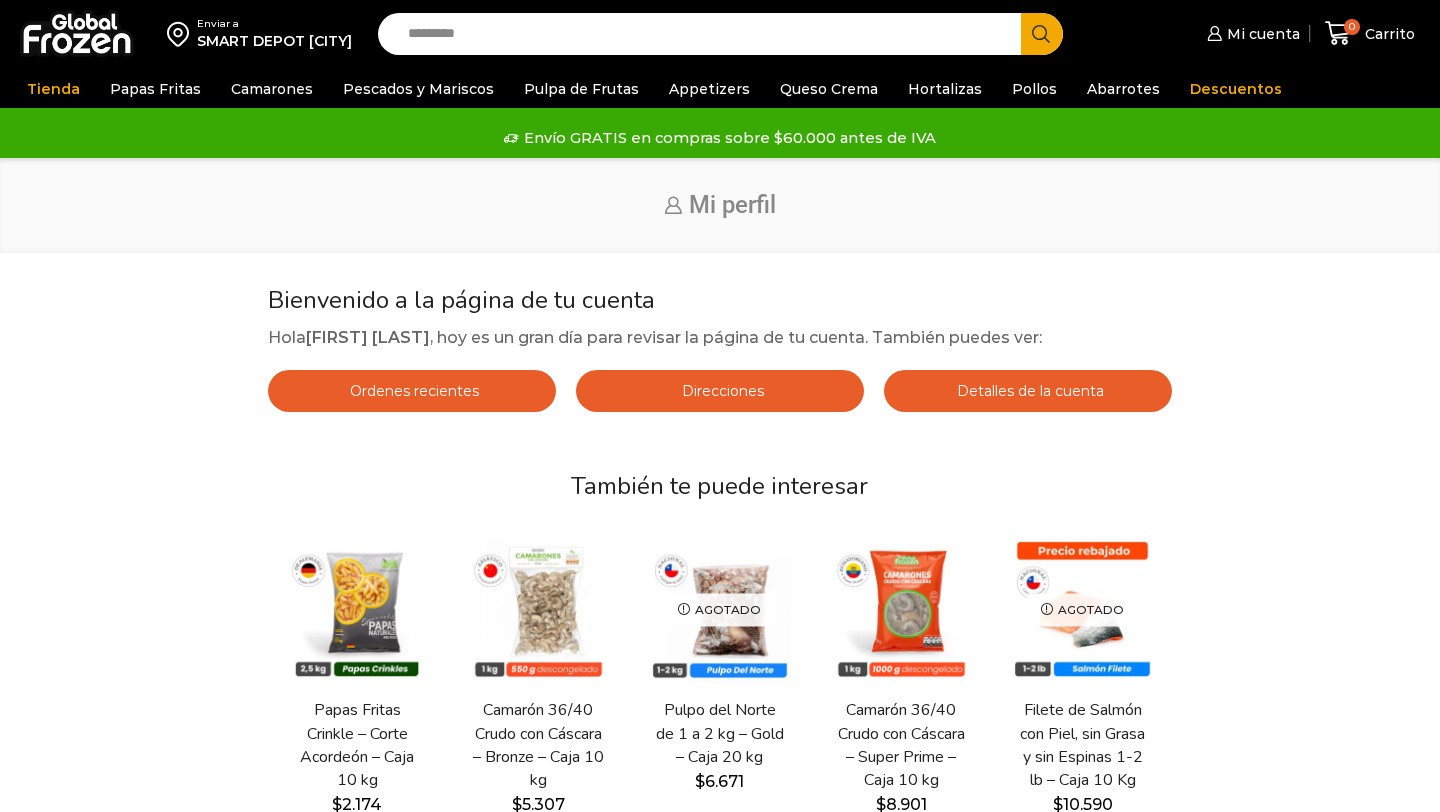 scroll, scrollTop: 0, scrollLeft: 0, axis: both 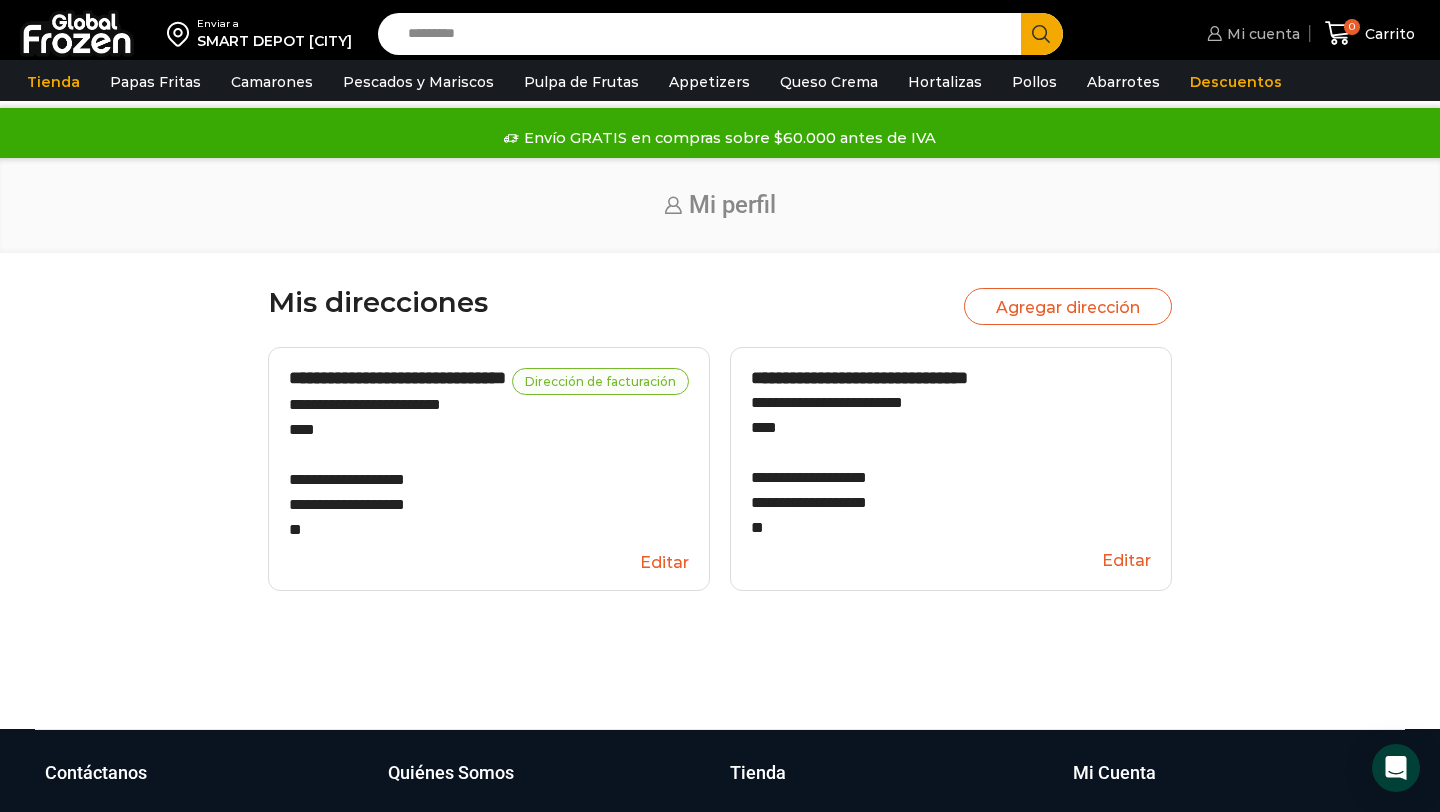 click 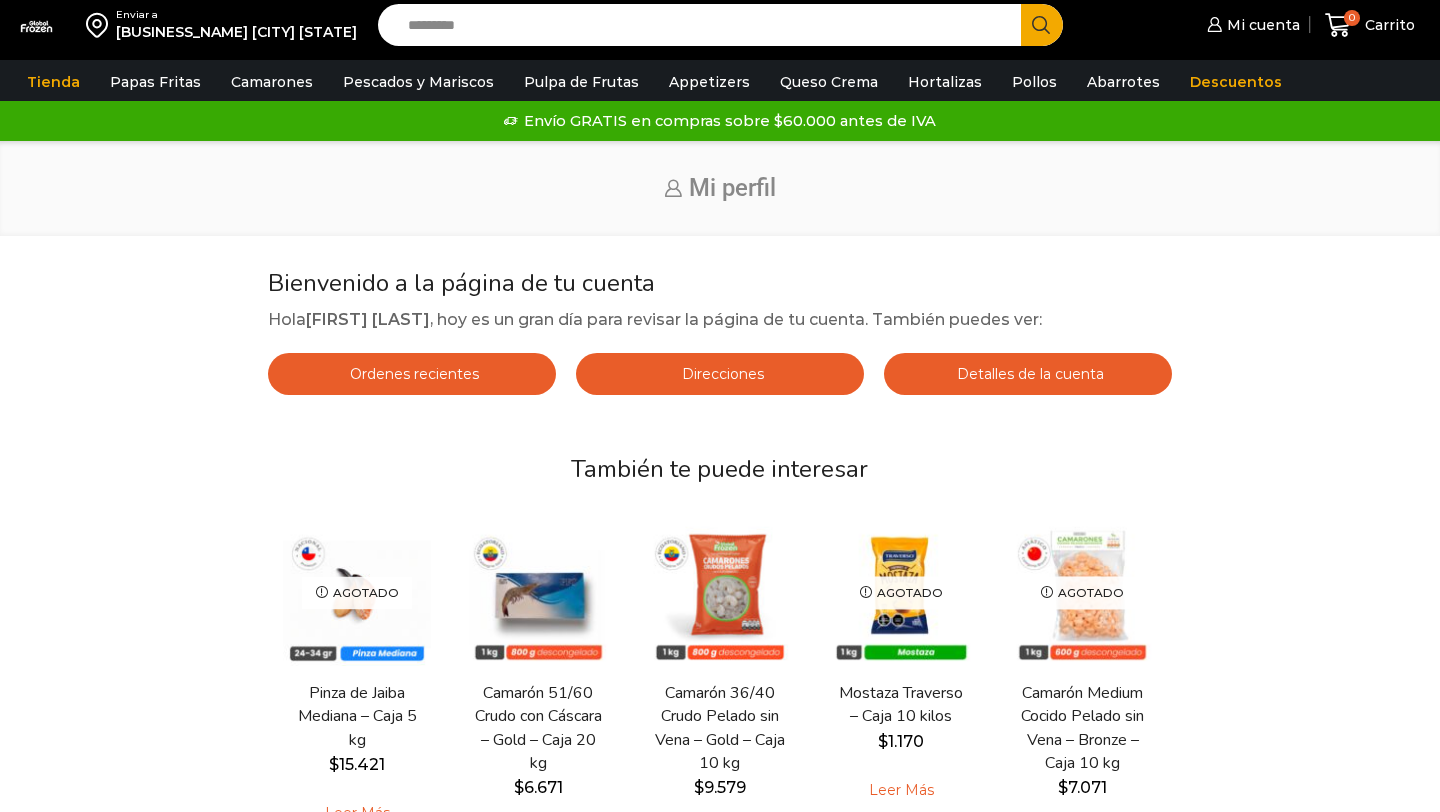 scroll, scrollTop: 0, scrollLeft: 0, axis: both 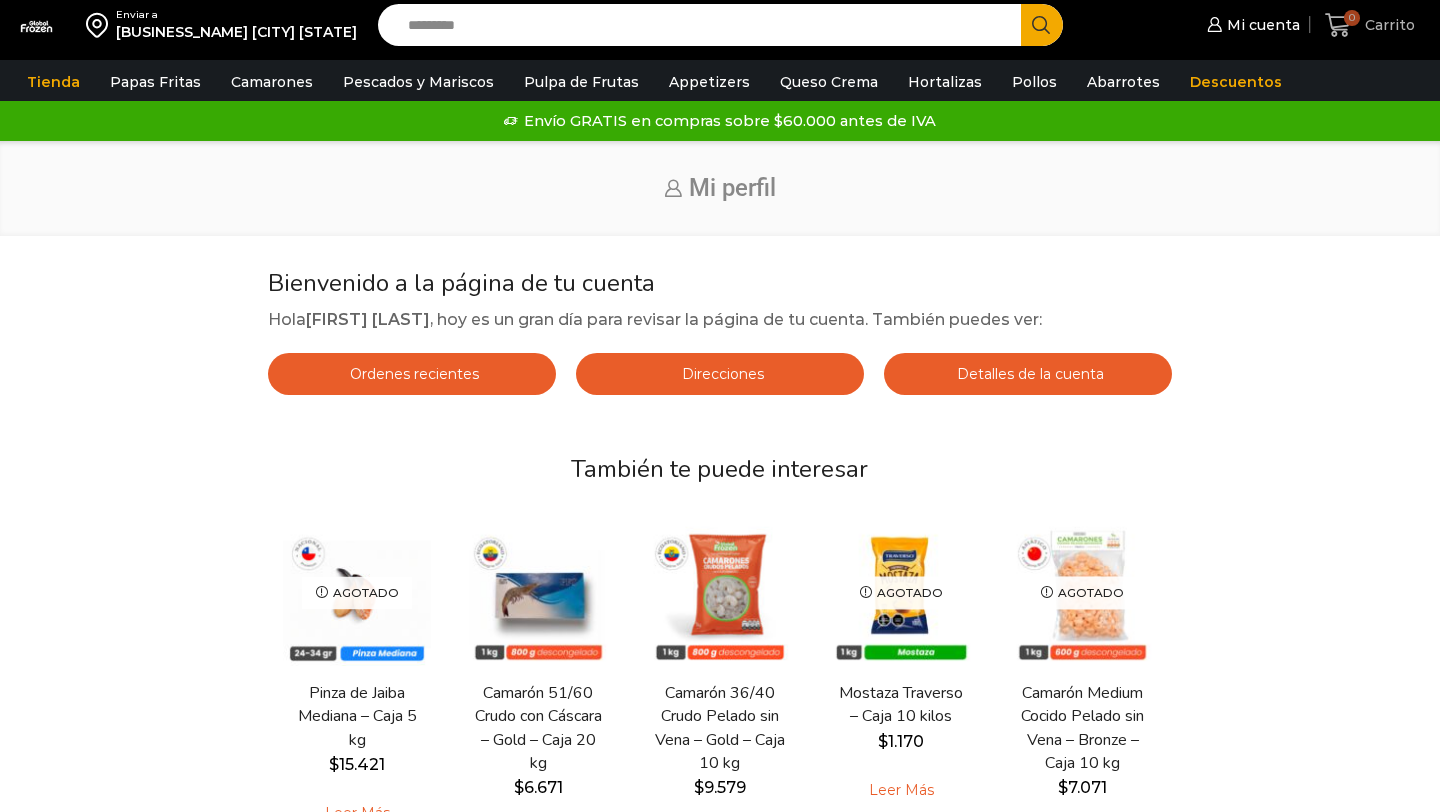 click 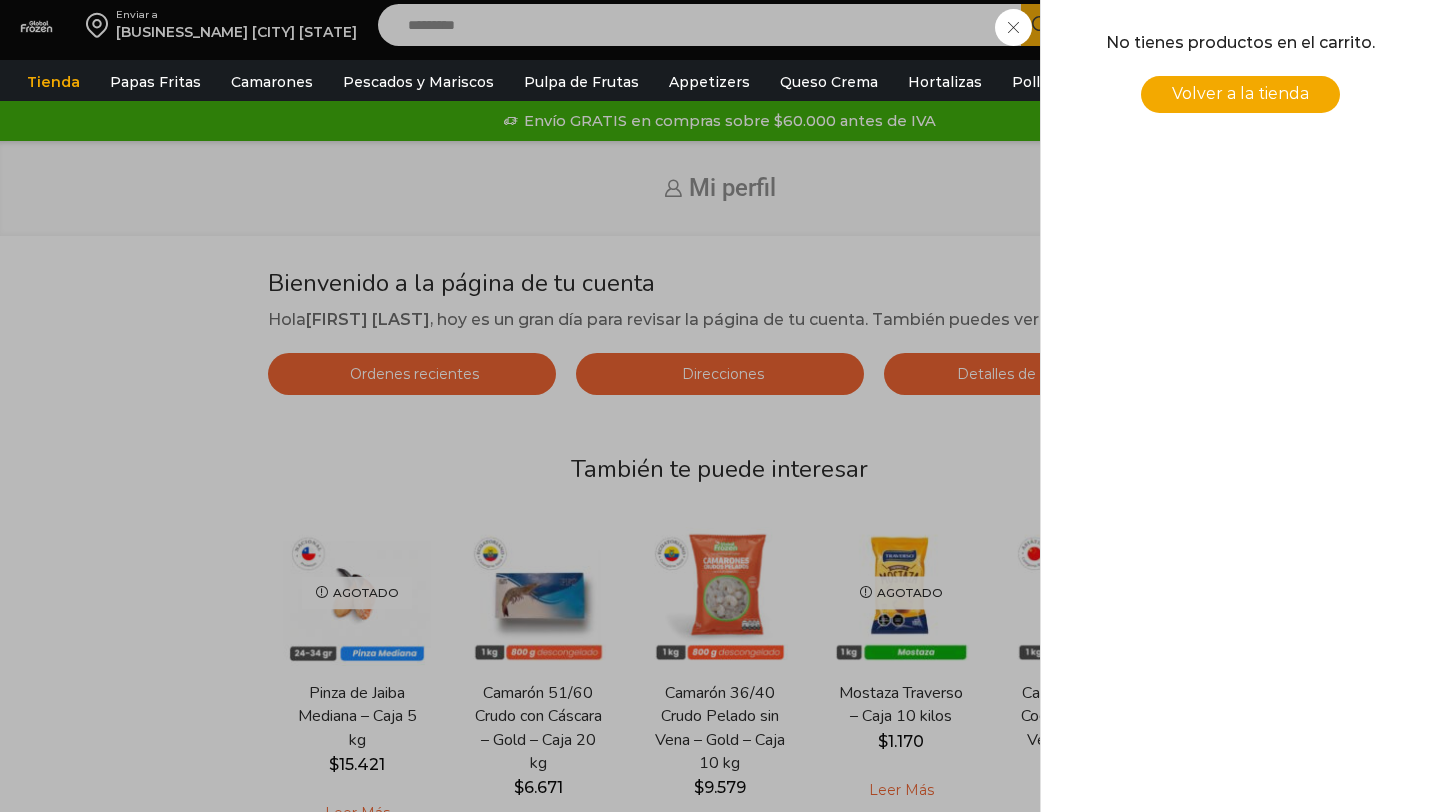 click on "0
Carrito
0
0
Shopping Cart
No tienes productos en el carrito.
Volver a la tienda
Shopping cart                     (0)
+ Descuento pago contado -" at bounding box center (1370, 25) 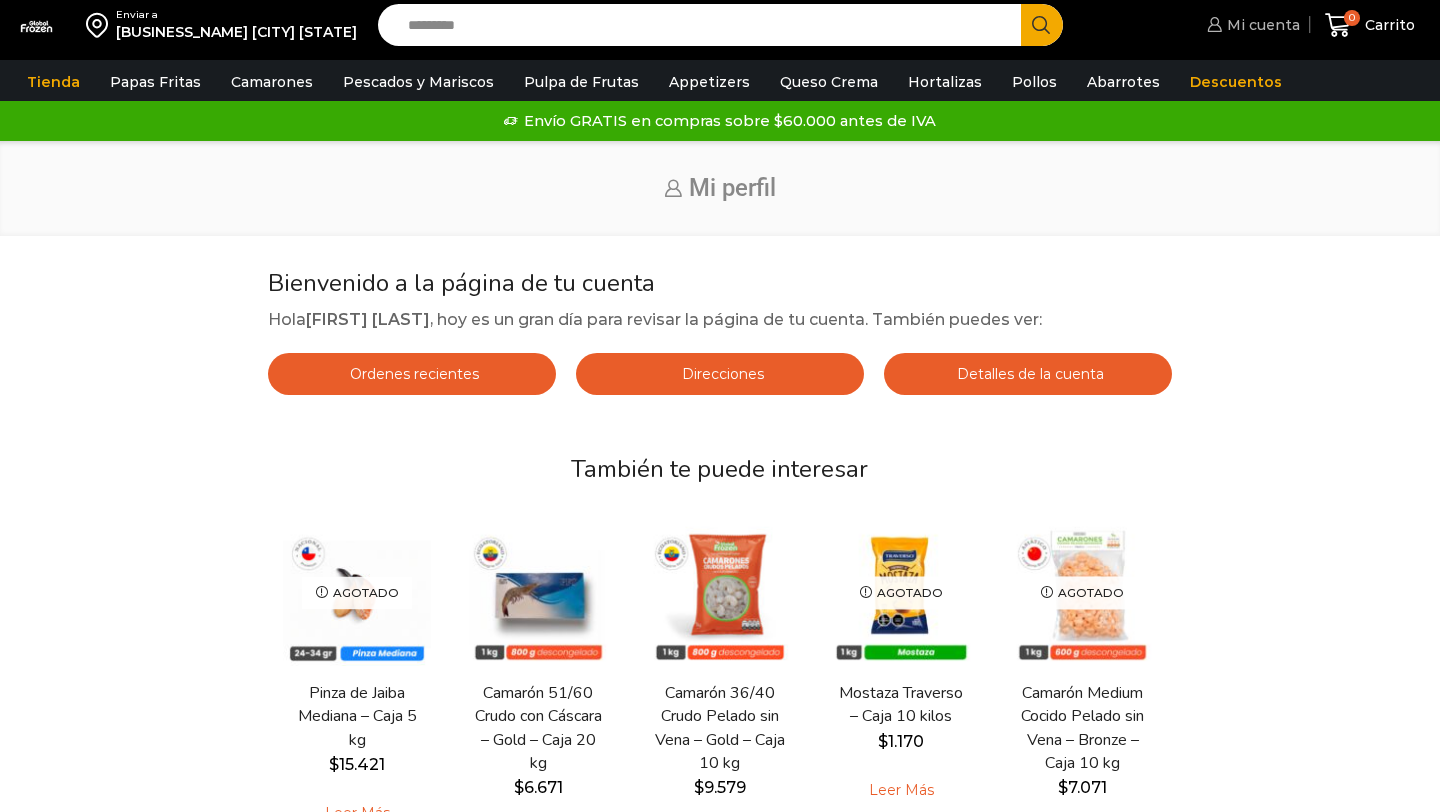 click on "Mi cuenta" at bounding box center (1261, 25) 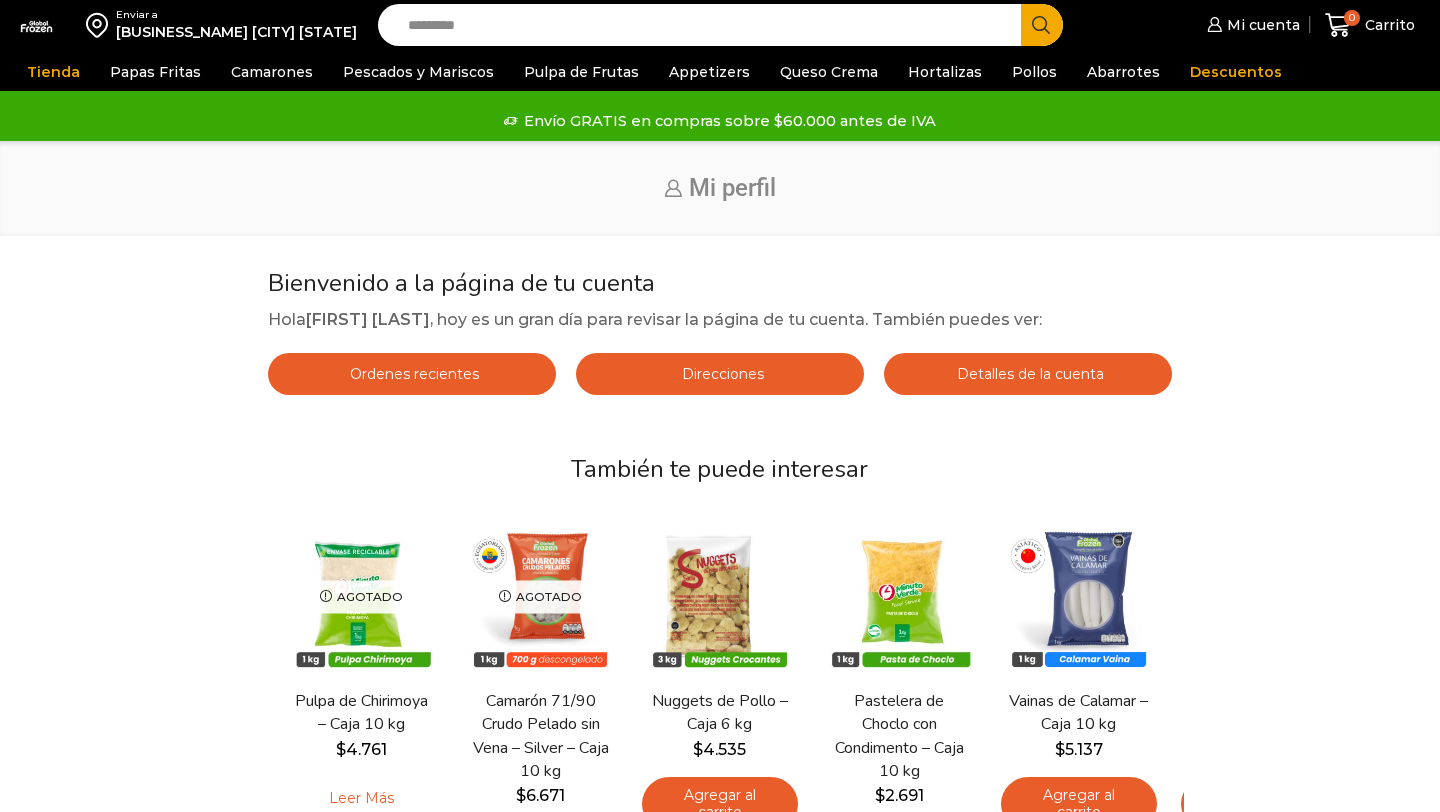scroll, scrollTop: 0, scrollLeft: 0, axis: both 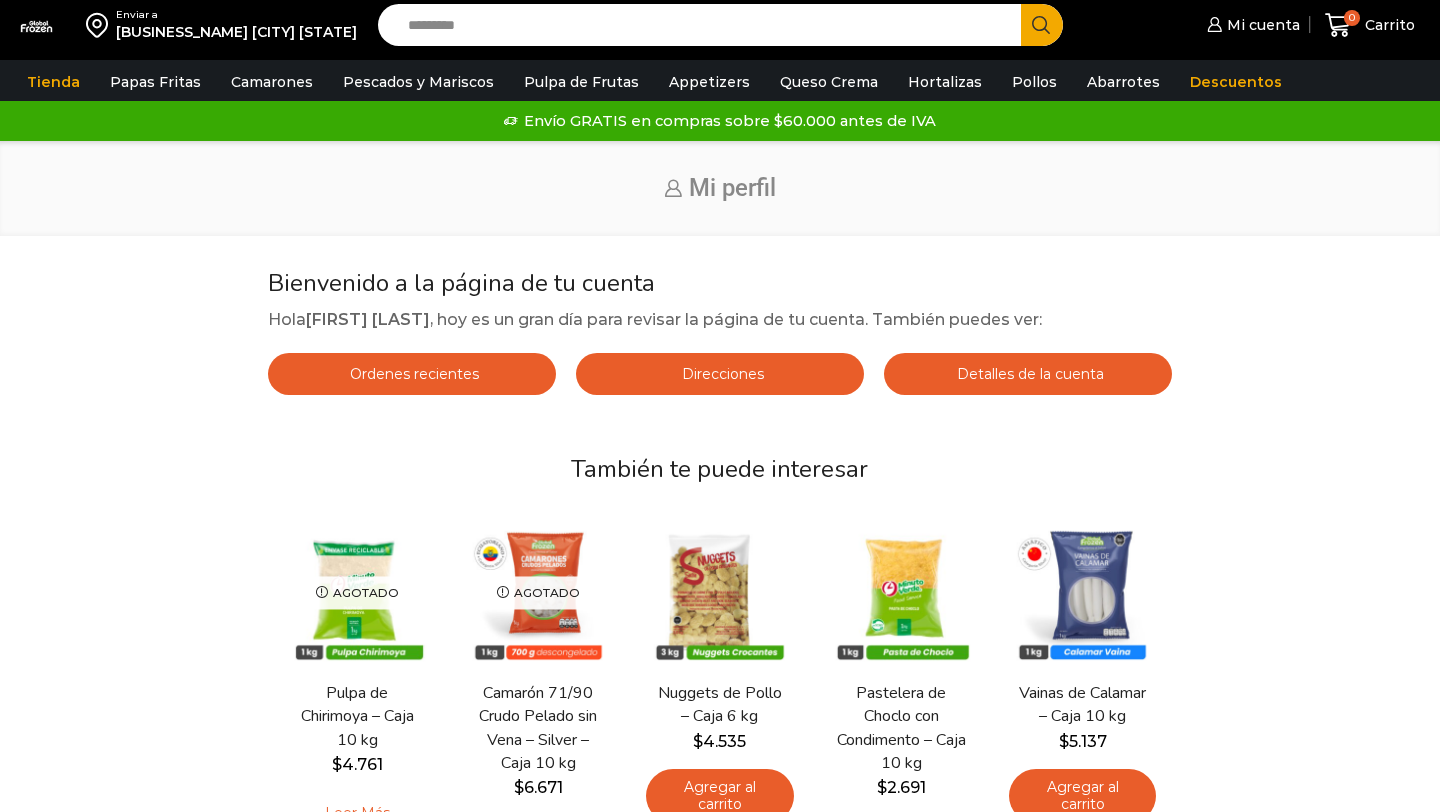 click on "Ordenes recientes" at bounding box center (412, 374) 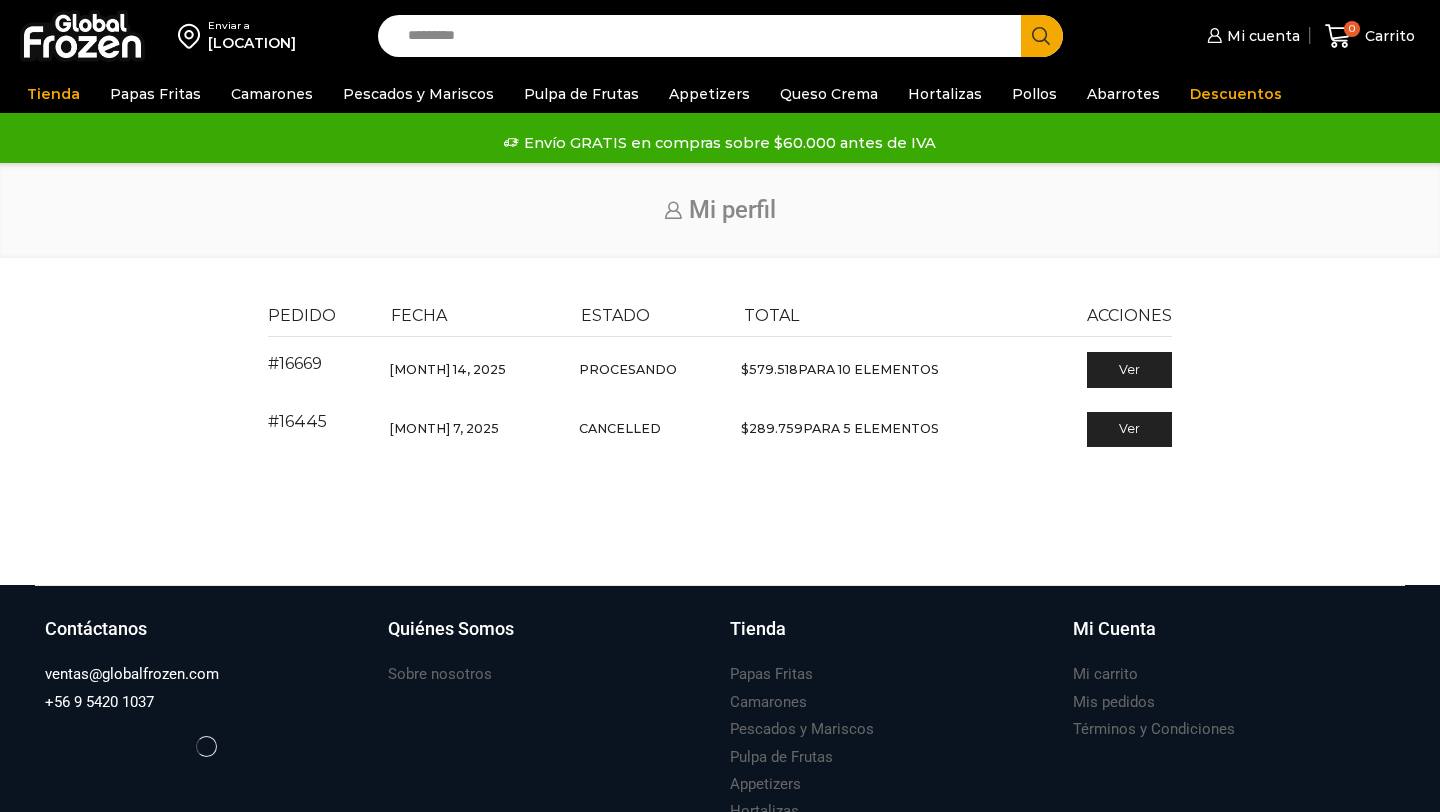 scroll, scrollTop: 0, scrollLeft: 0, axis: both 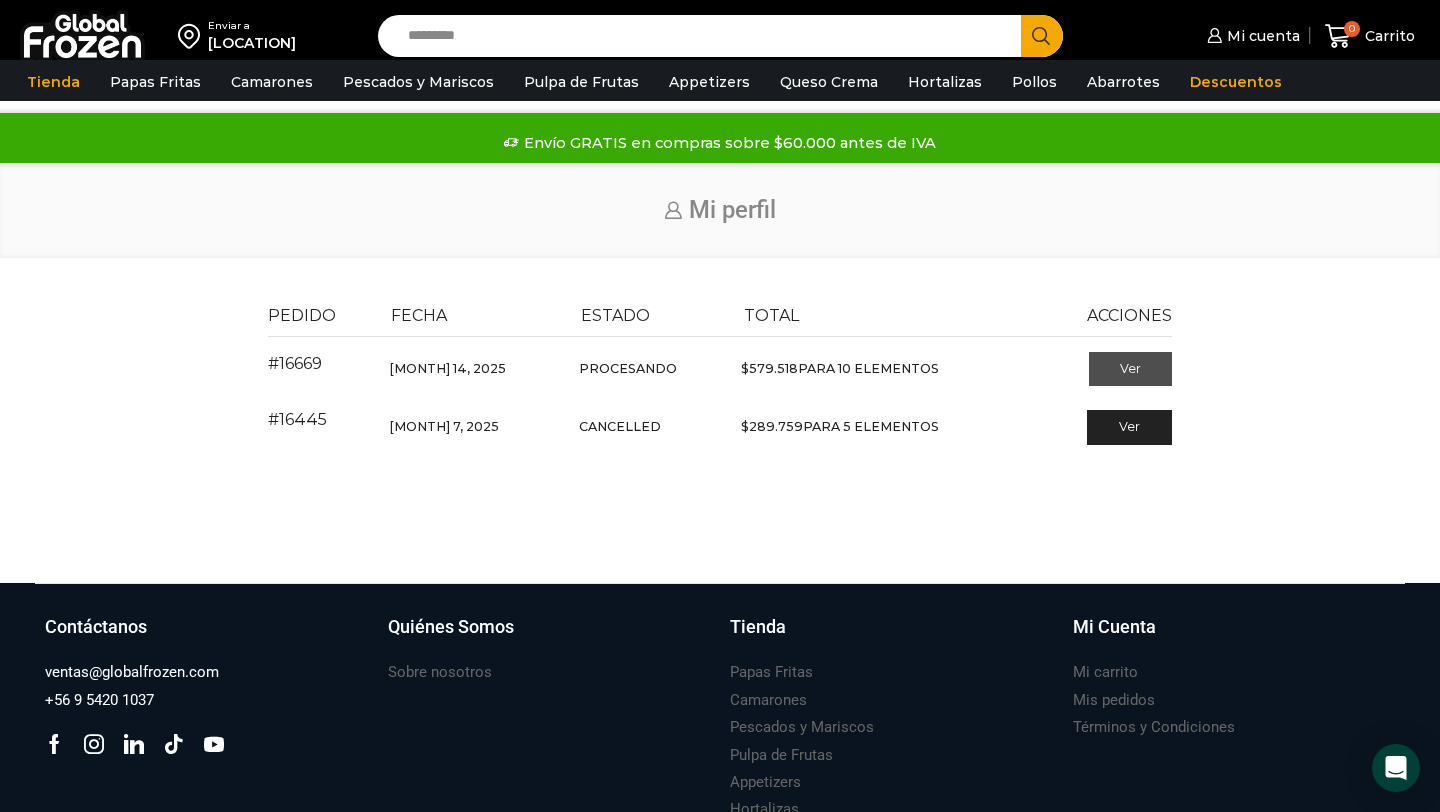 click on "Ver" at bounding box center (1130, 369) 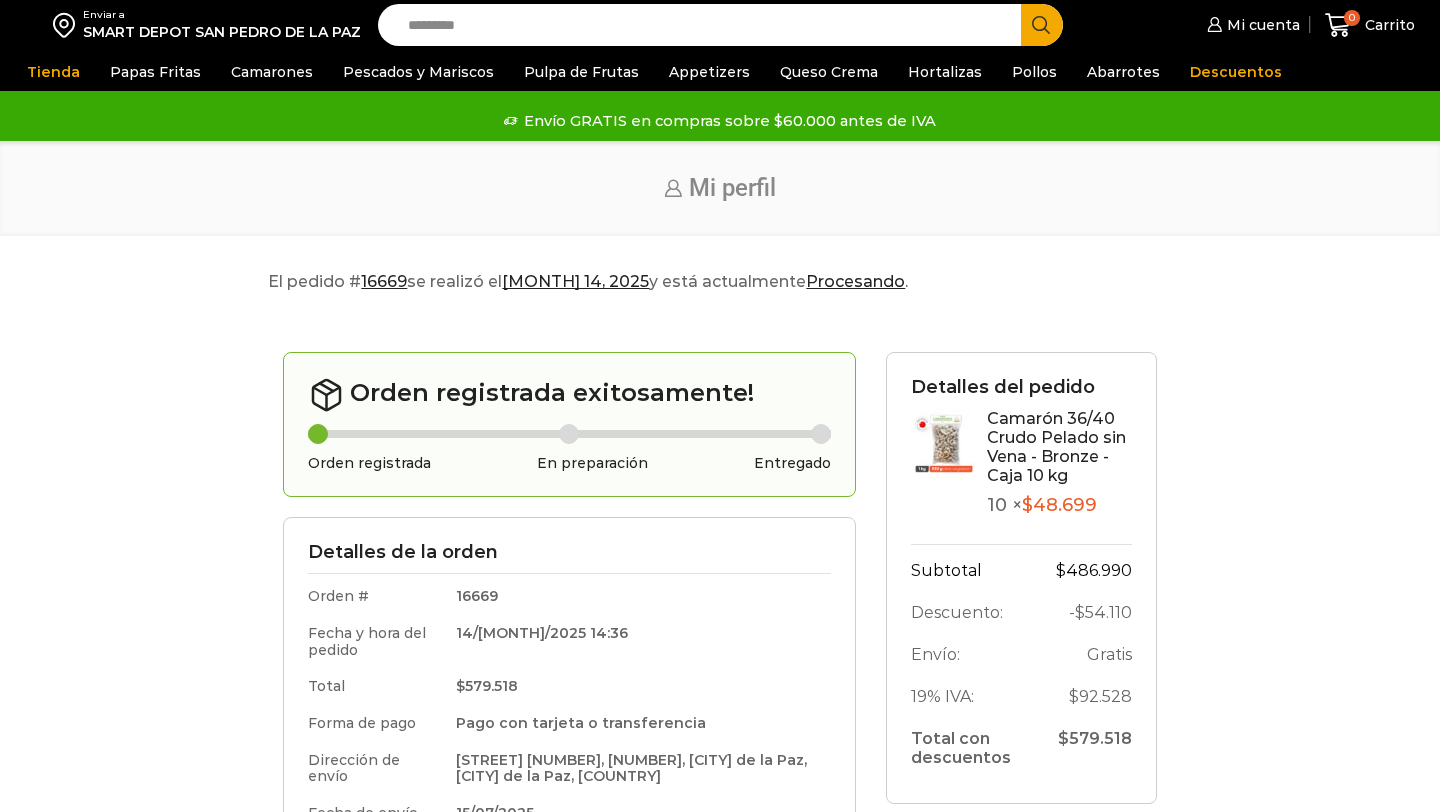 scroll, scrollTop: 0, scrollLeft: 0, axis: both 